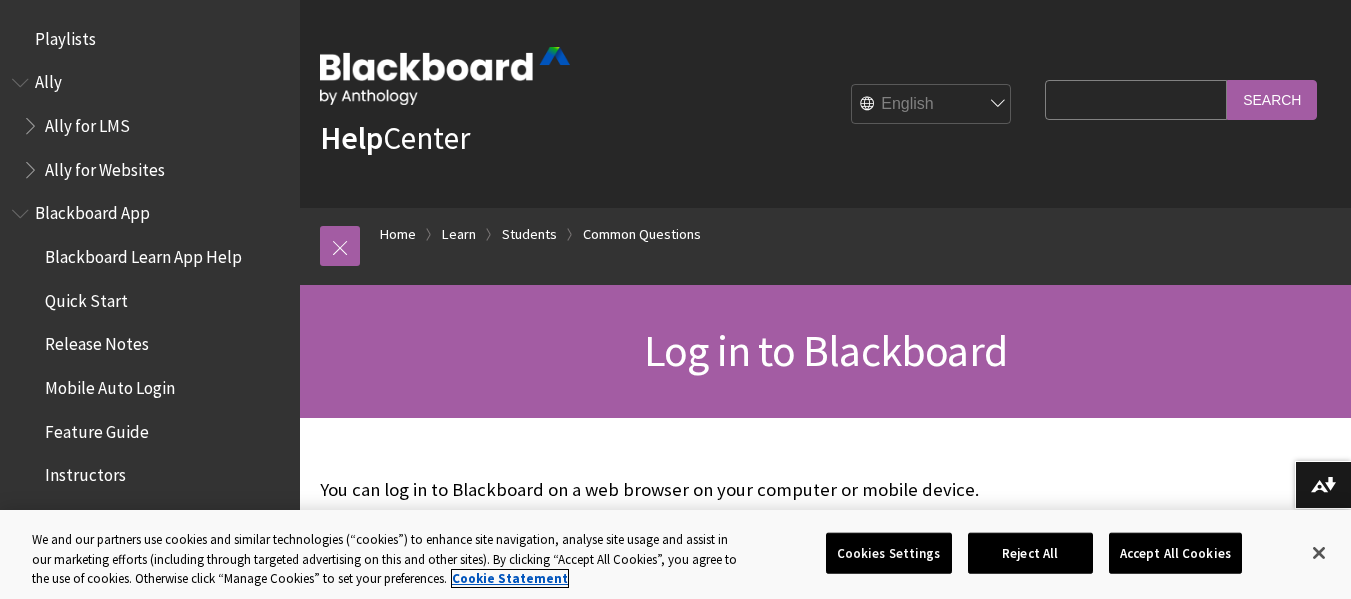 scroll, scrollTop: 0, scrollLeft: 0, axis: both 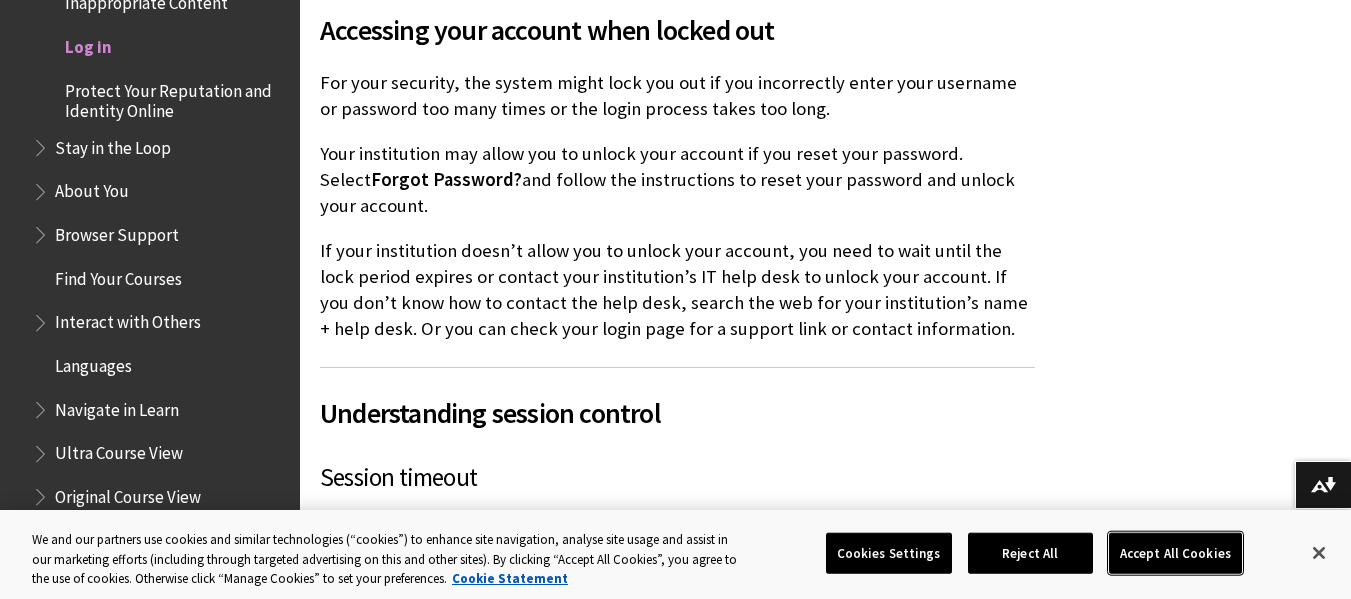 click on "Accept All Cookies" at bounding box center [1175, 553] 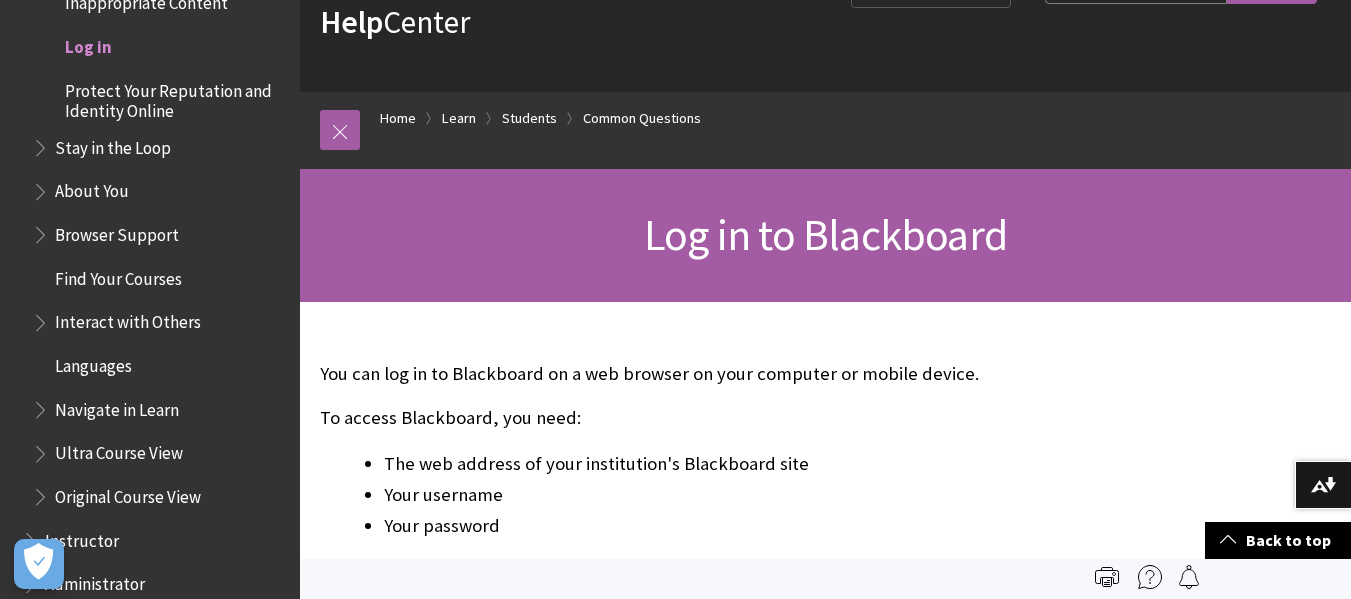 scroll, scrollTop: 0, scrollLeft: 0, axis: both 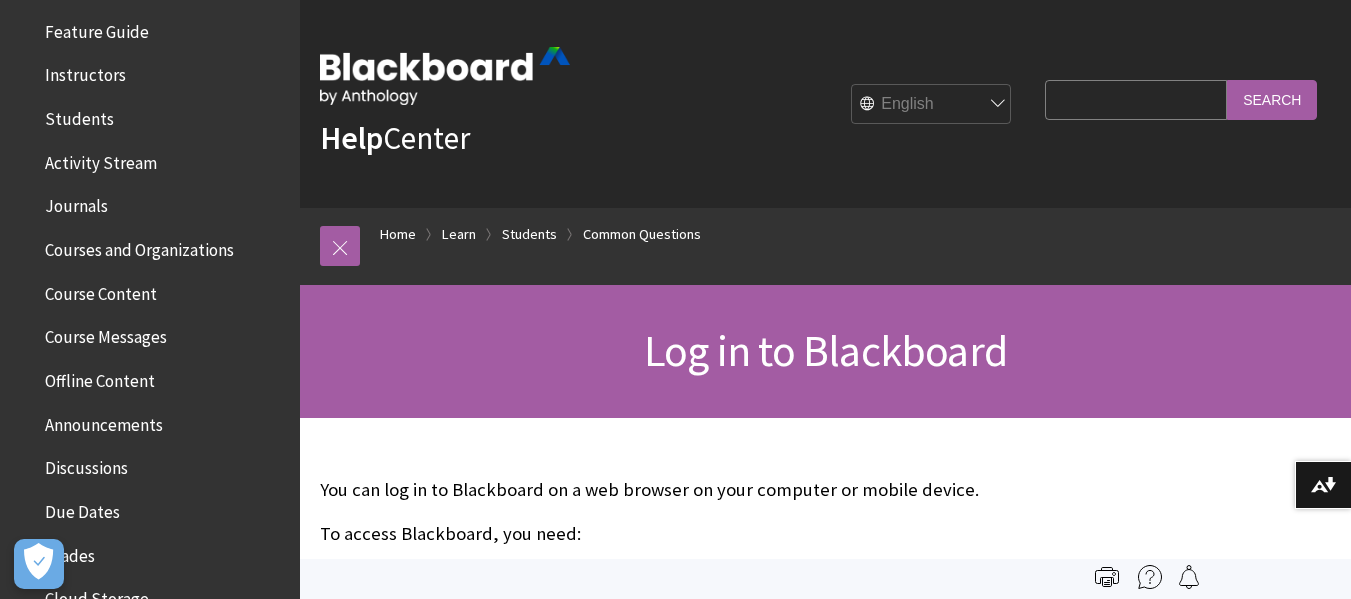 click on "Students" at bounding box center (155, 119) 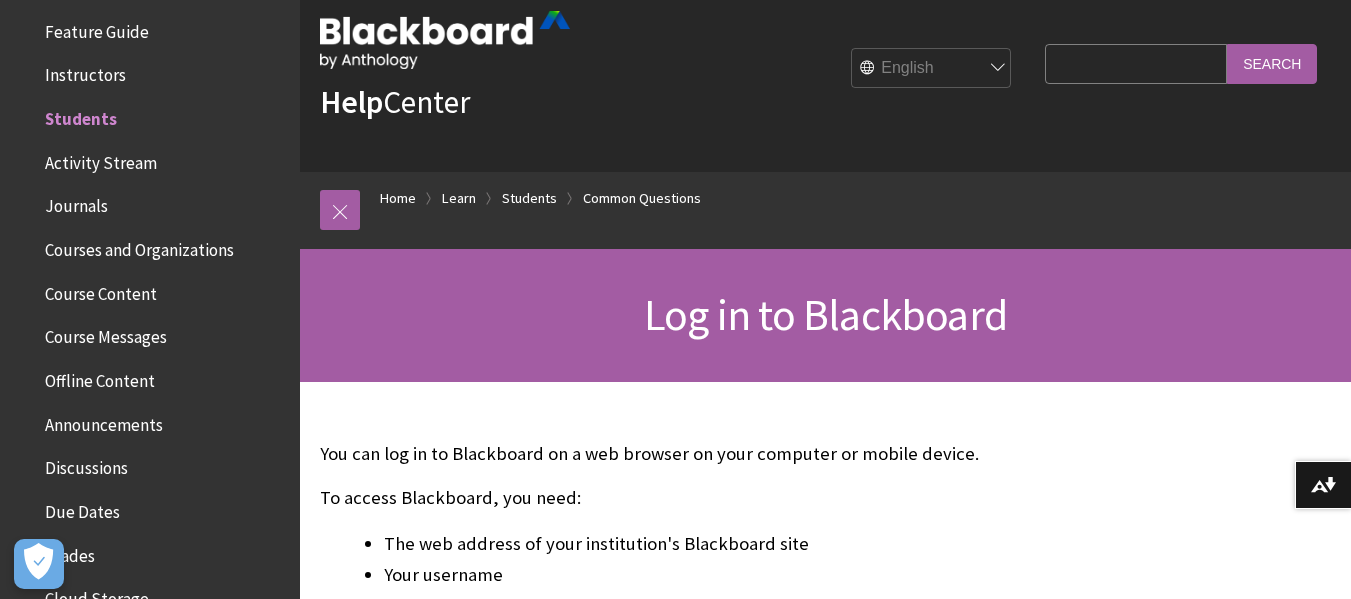 scroll, scrollTop: 100, scrollLeft: 0, axis: vertical 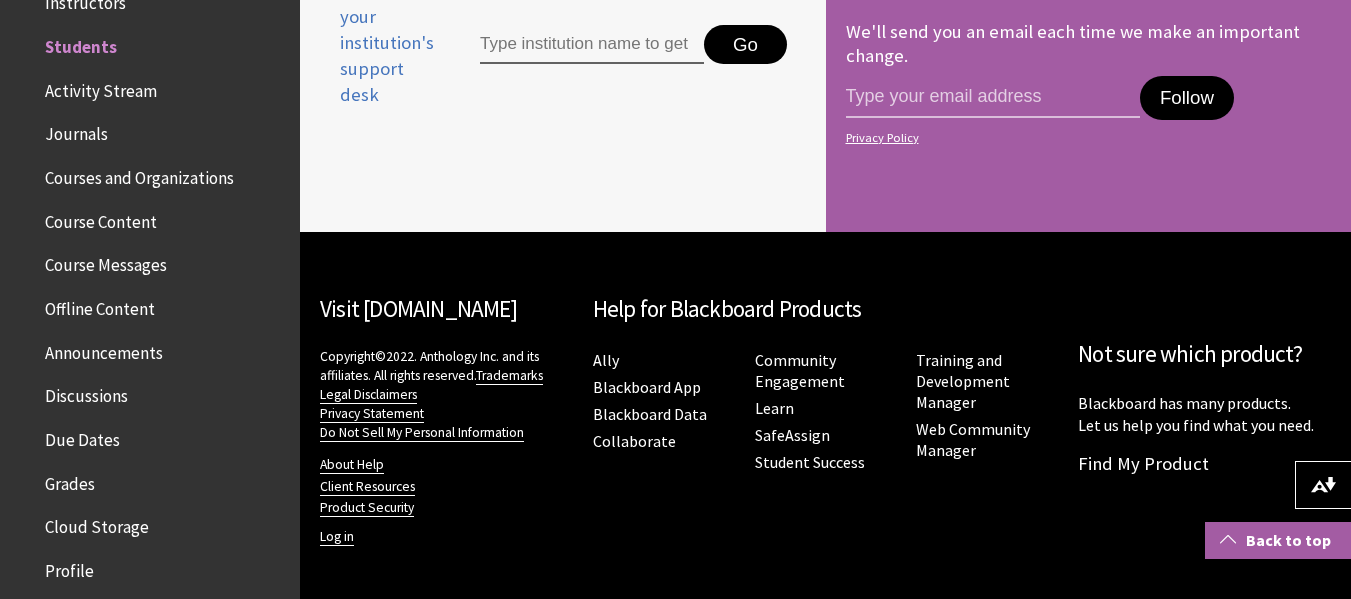 click on "Back to top" at bounding box center [1278, 540] 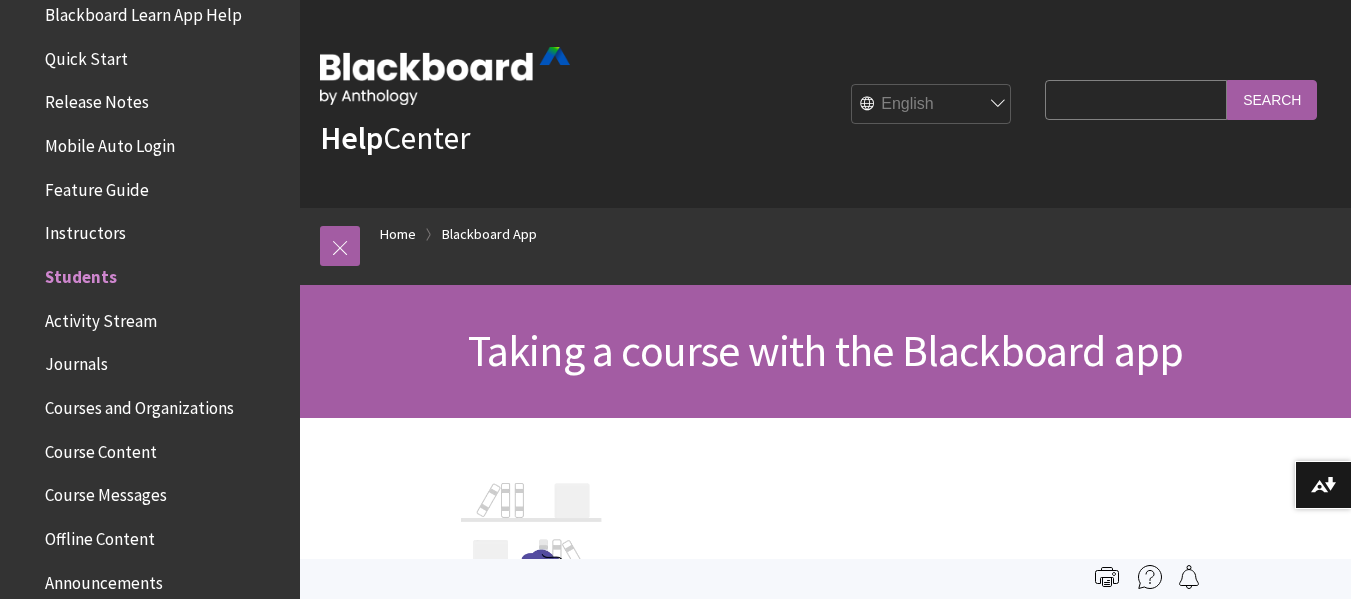 scroll, scrollTop: 0, scrollLeft: 0, axis: both 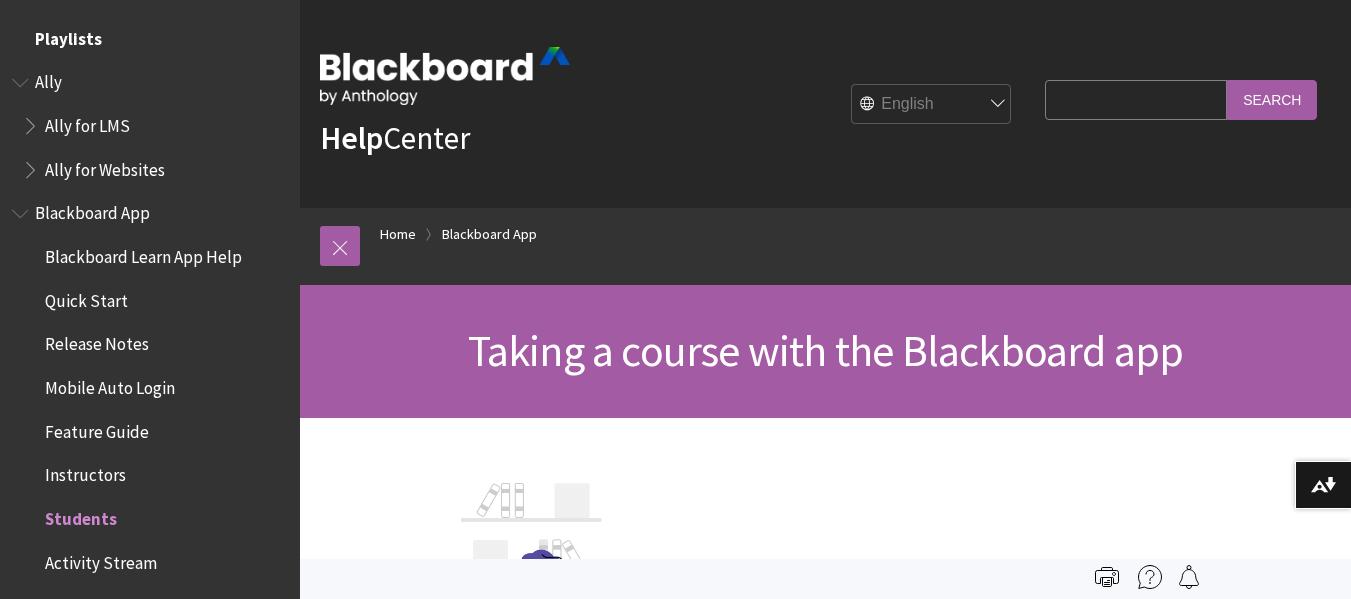 click on "Playlists" at bounding box center (150, 39) 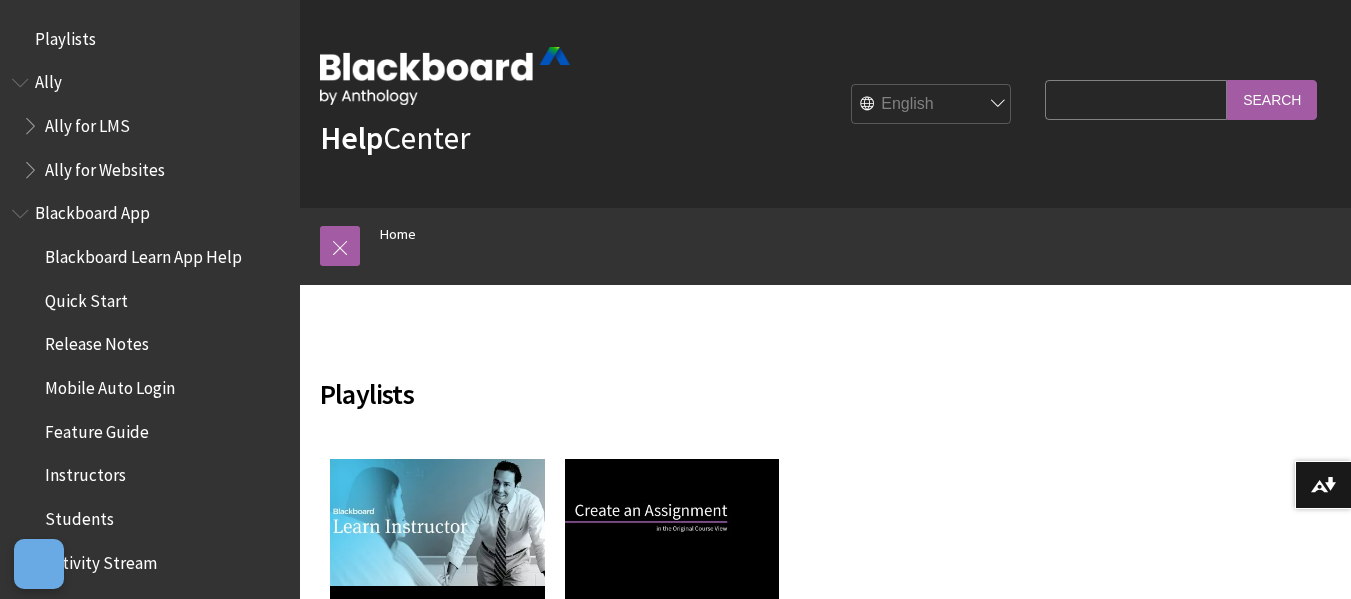 scroll, scrollTop: 100, scrollLeft: 0, axis: vertical 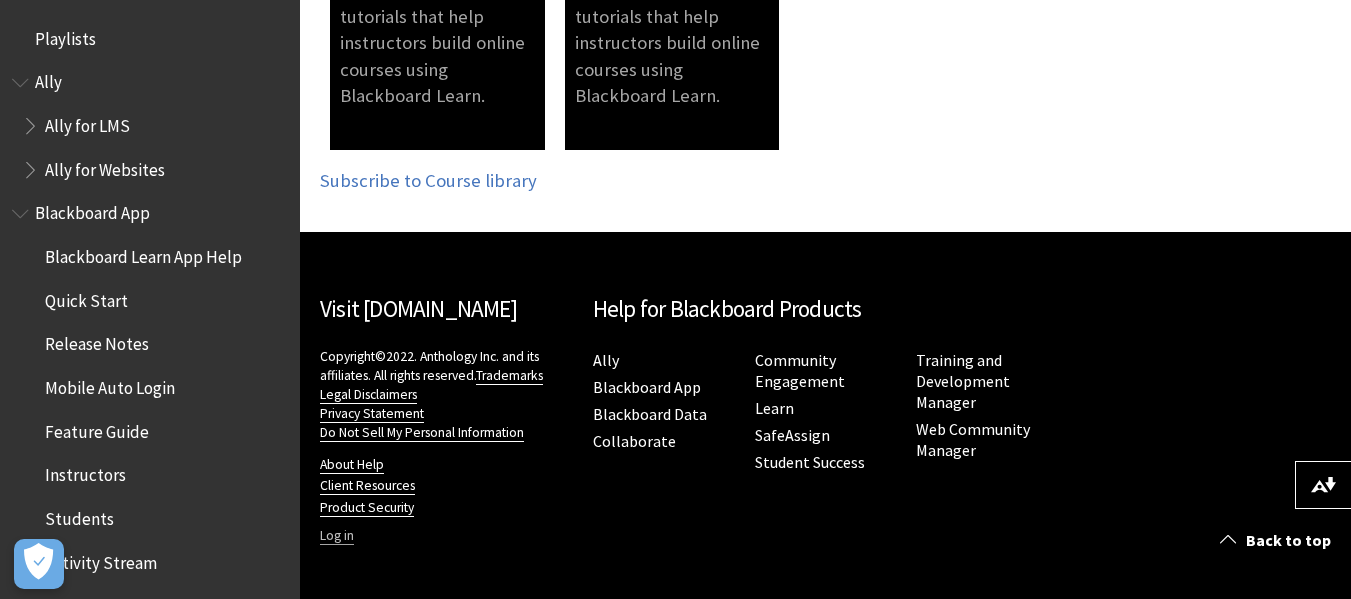 click on "Log in" at bounding box center (337, 536) 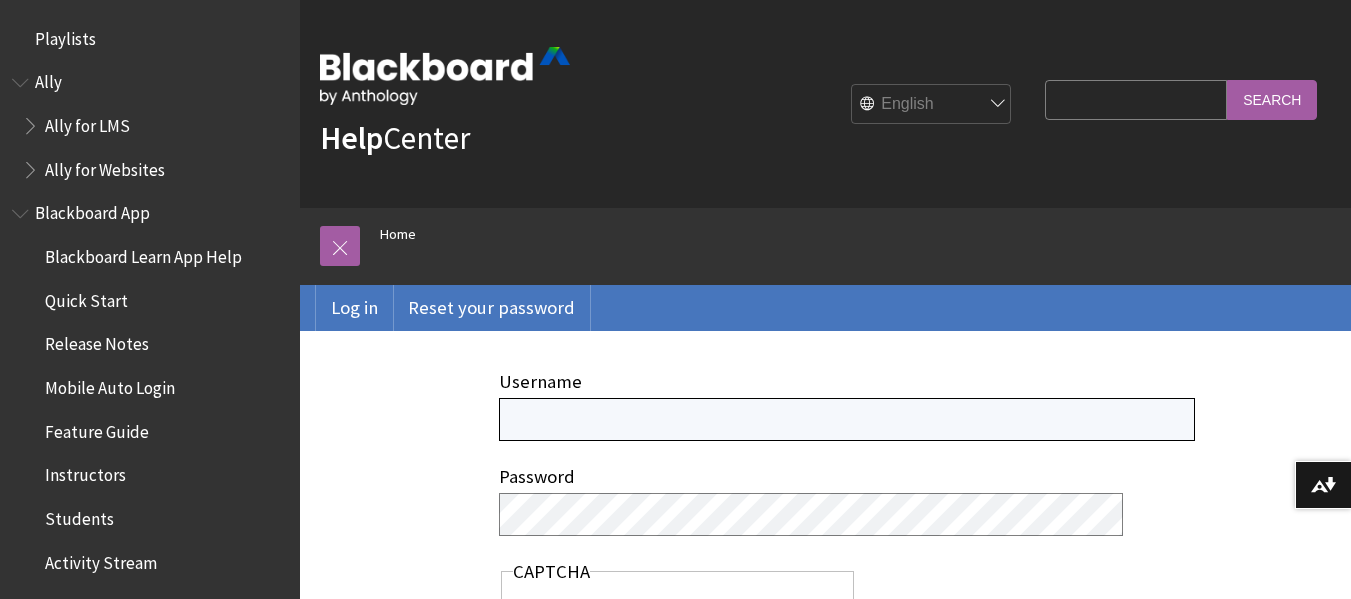scroll, scrollTop: 0, scrollLeft: 0, axis: both 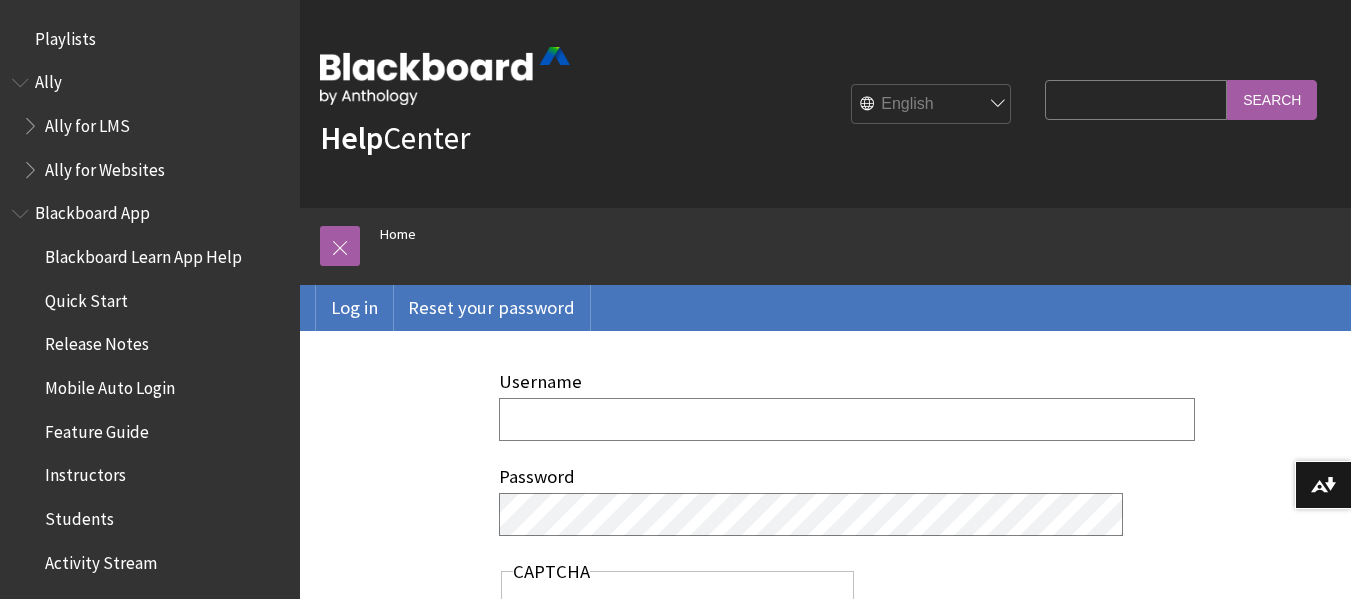 click on "Search Query
Search" at bounding box center [1181, 104] 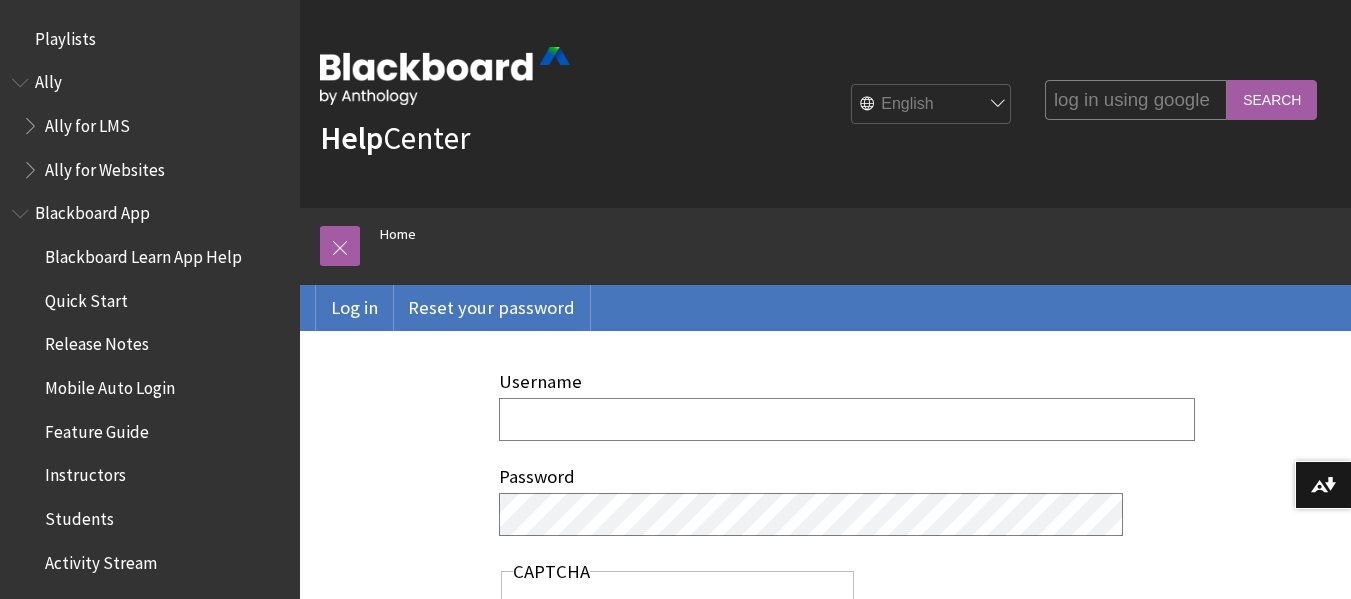 type on "log in using google" 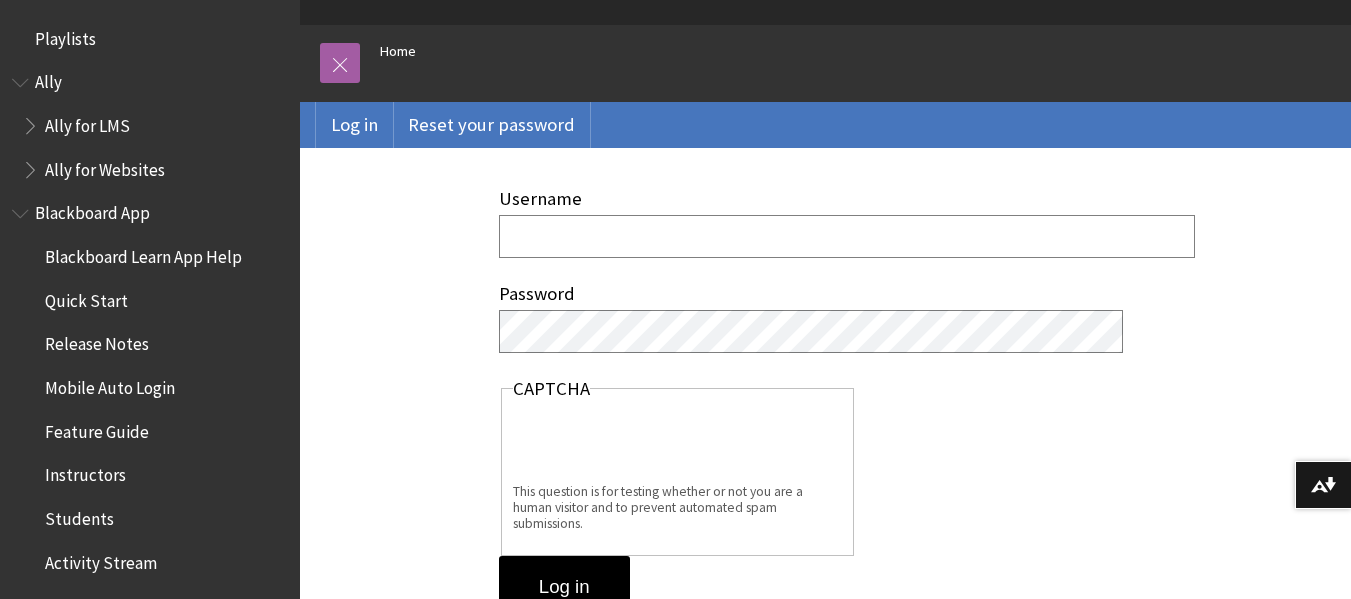 scroll, scrollTop: 200, scrollLeft: 0, axis: vertical 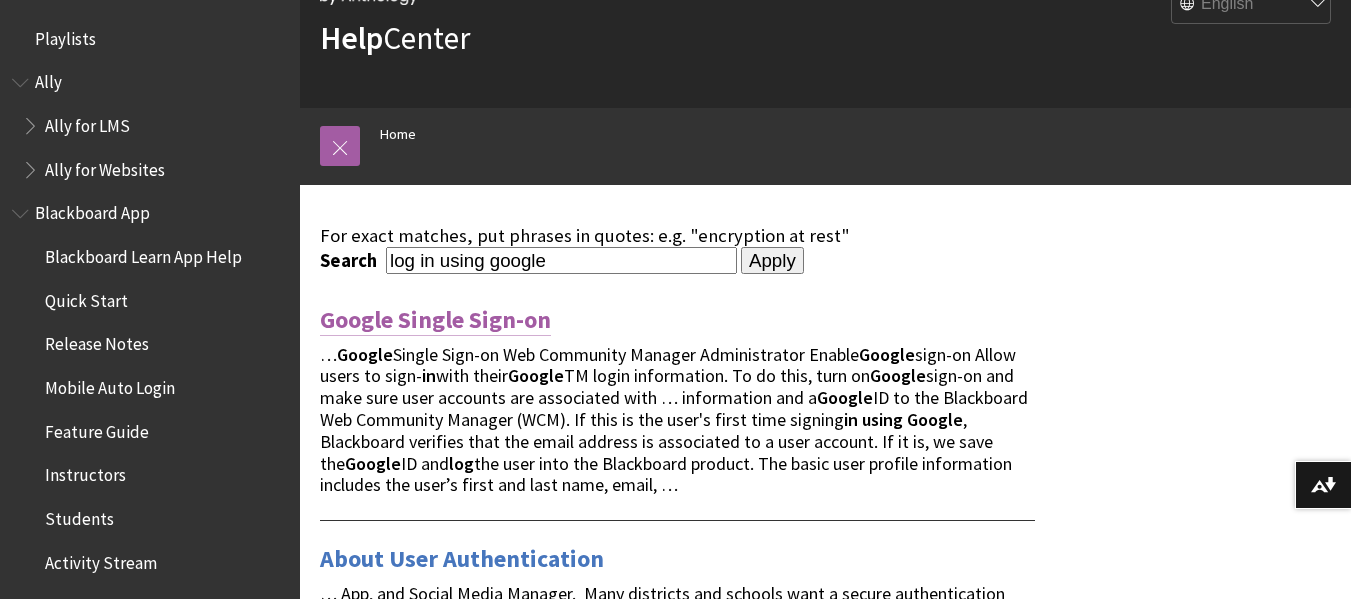 click on "Google Single Sign-on" at bounding box center [435, 320] 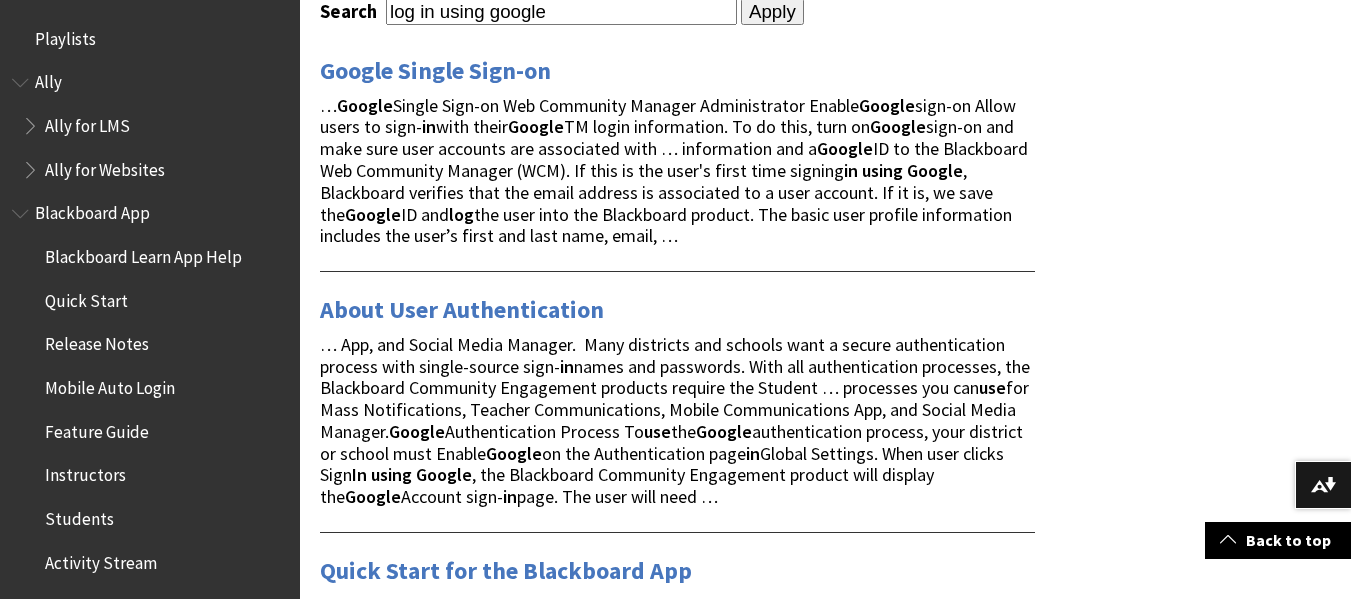 scroll, scrollTop: 300, scrollLeft: 0, axis: vertical 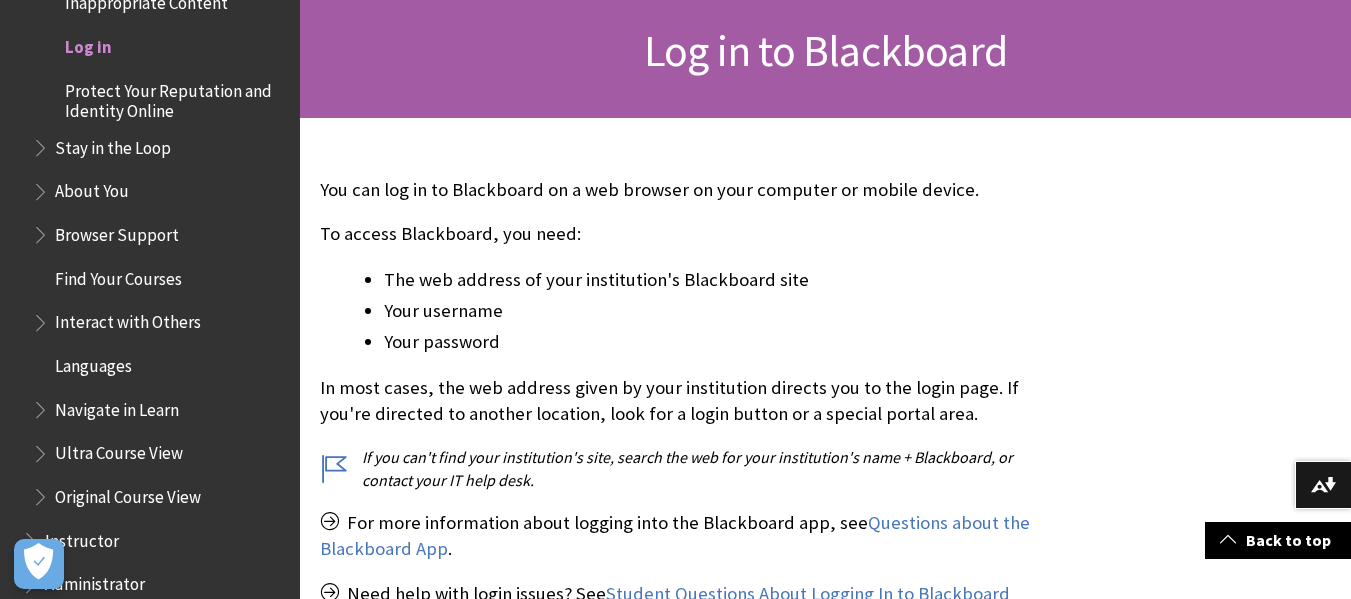 click on "Log in to Blackboard" at bounding box center [825, 50] 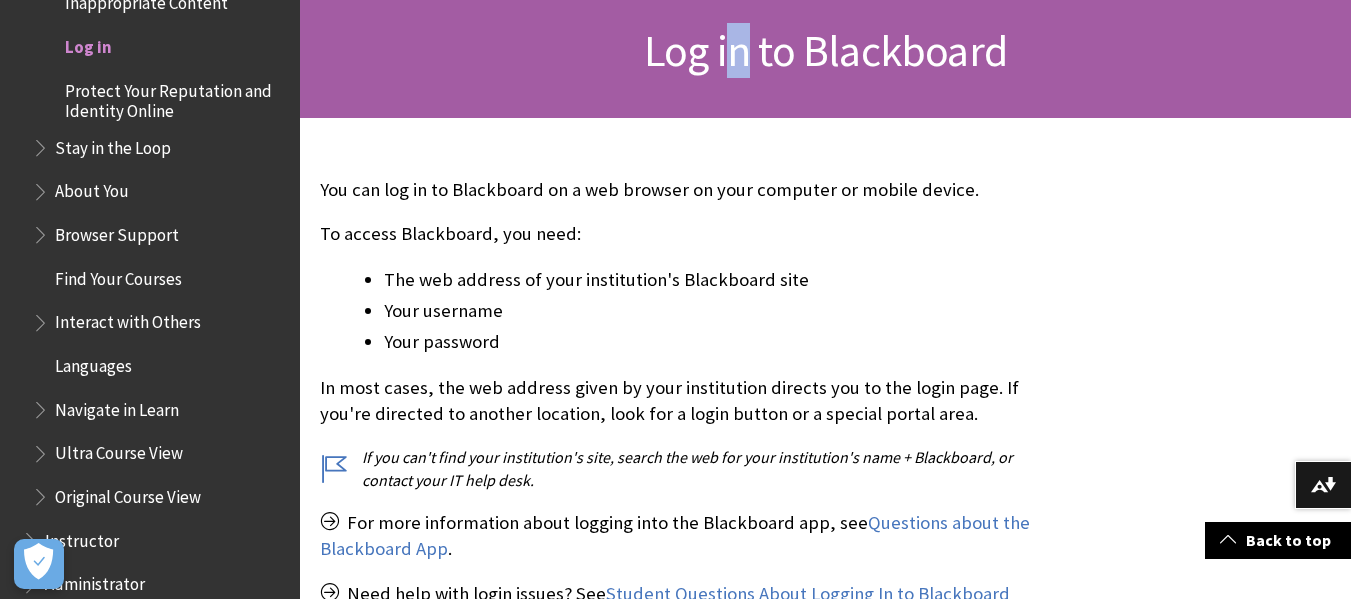 drag, startPoint x: 721, startPoint y: 109, endPoint x: 626, endPoint y: 244, distance: 165.07574 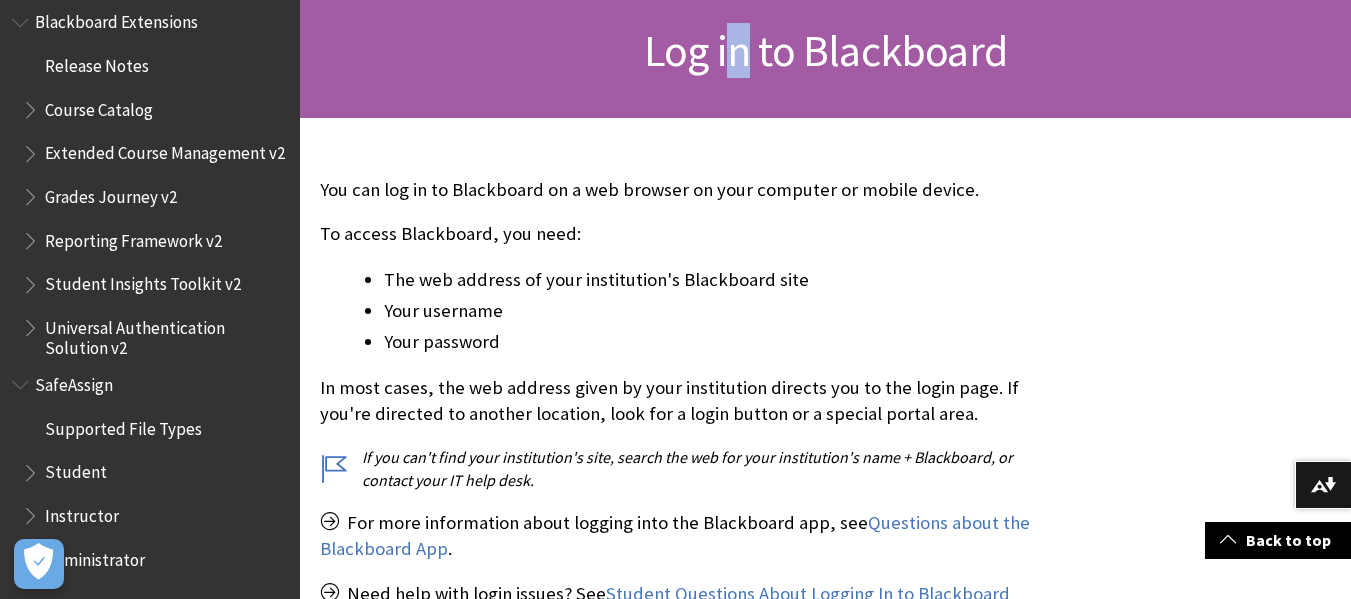 scroll, scrollTop: 2894, scrollLeft: 0, axis: vertical 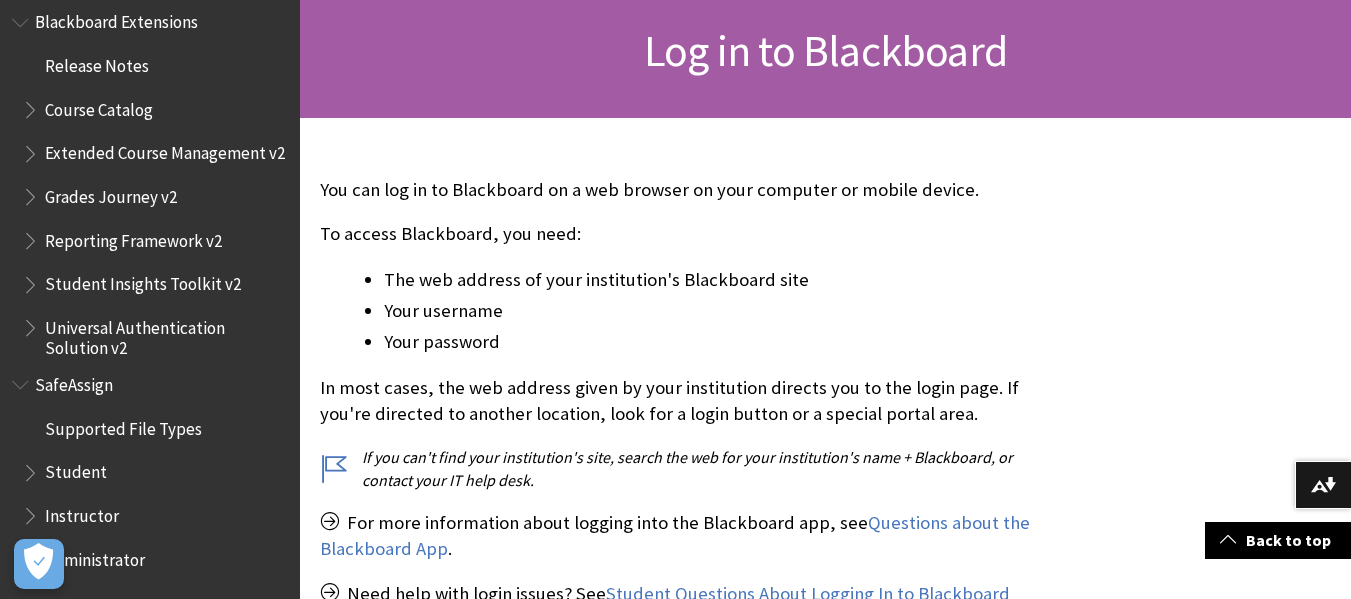click on "Student" at bounding box center (155, 473) 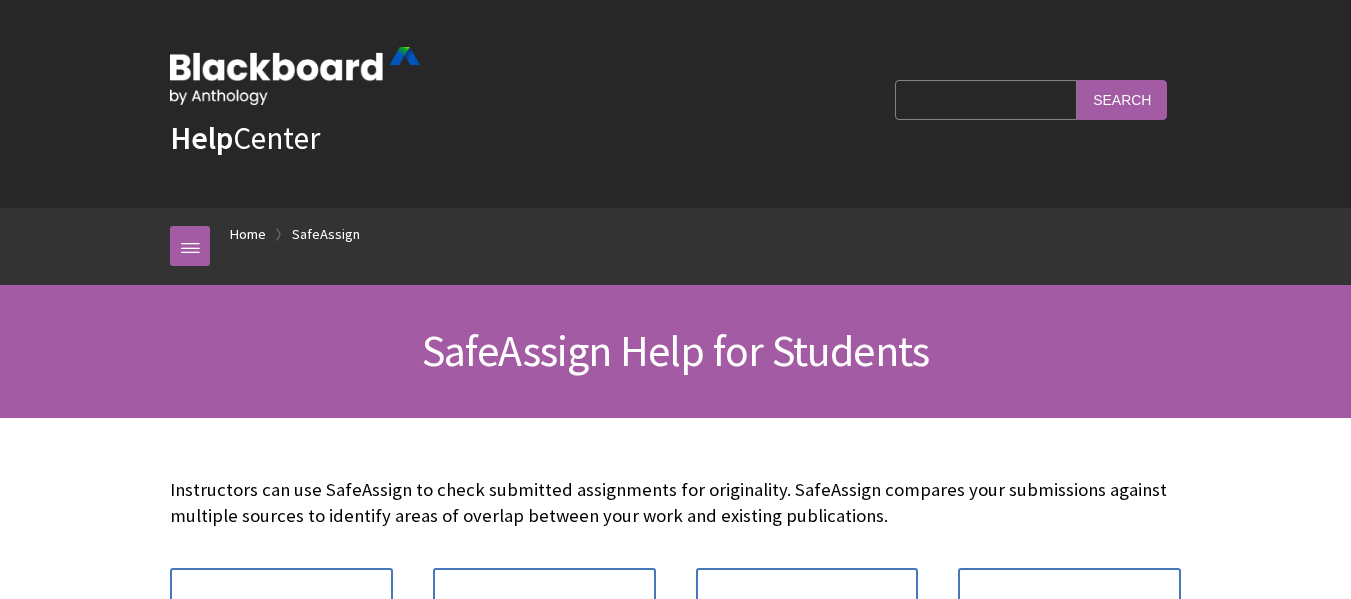 scroll, scrollTop: 0, scrollLeft: 0, axis: both 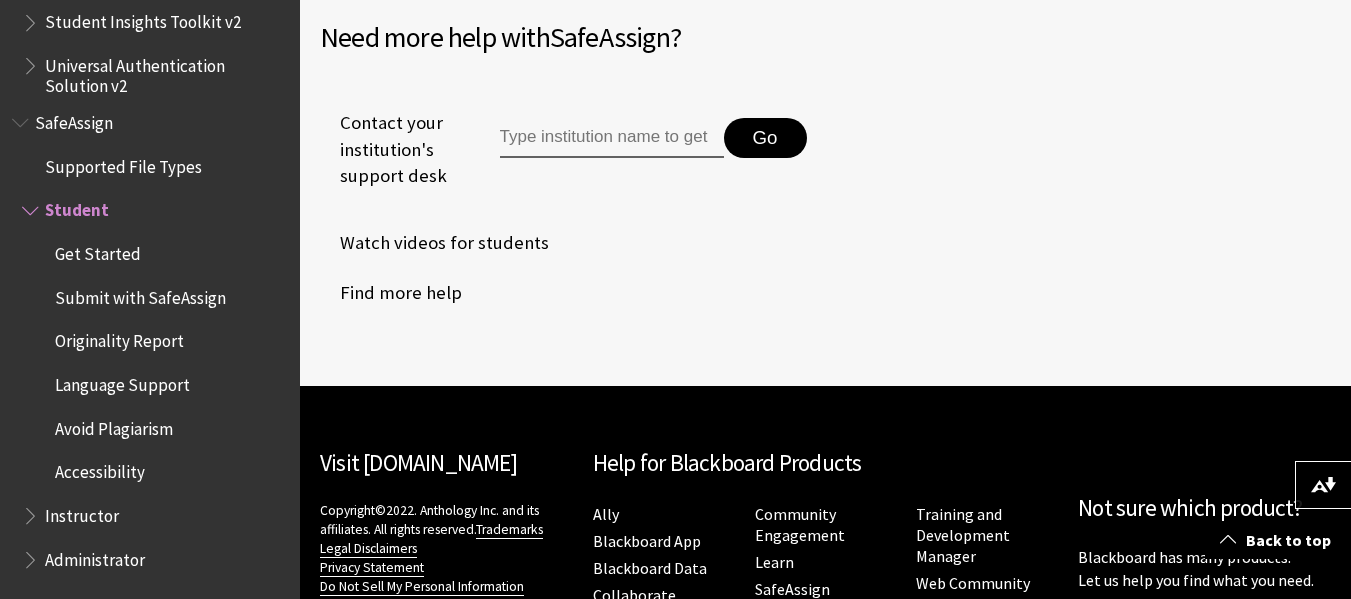 click at bounding box center [612, 138] 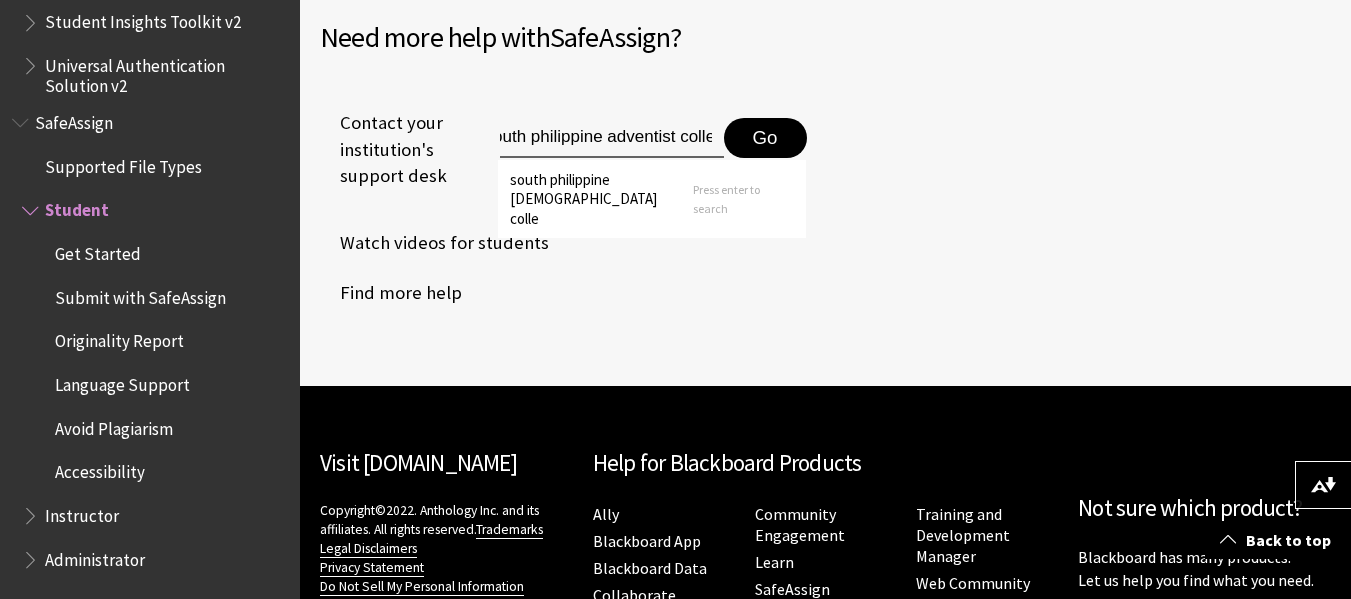 scroll, scrollTop: 0, scrollLeft: 34, axis: horizontal 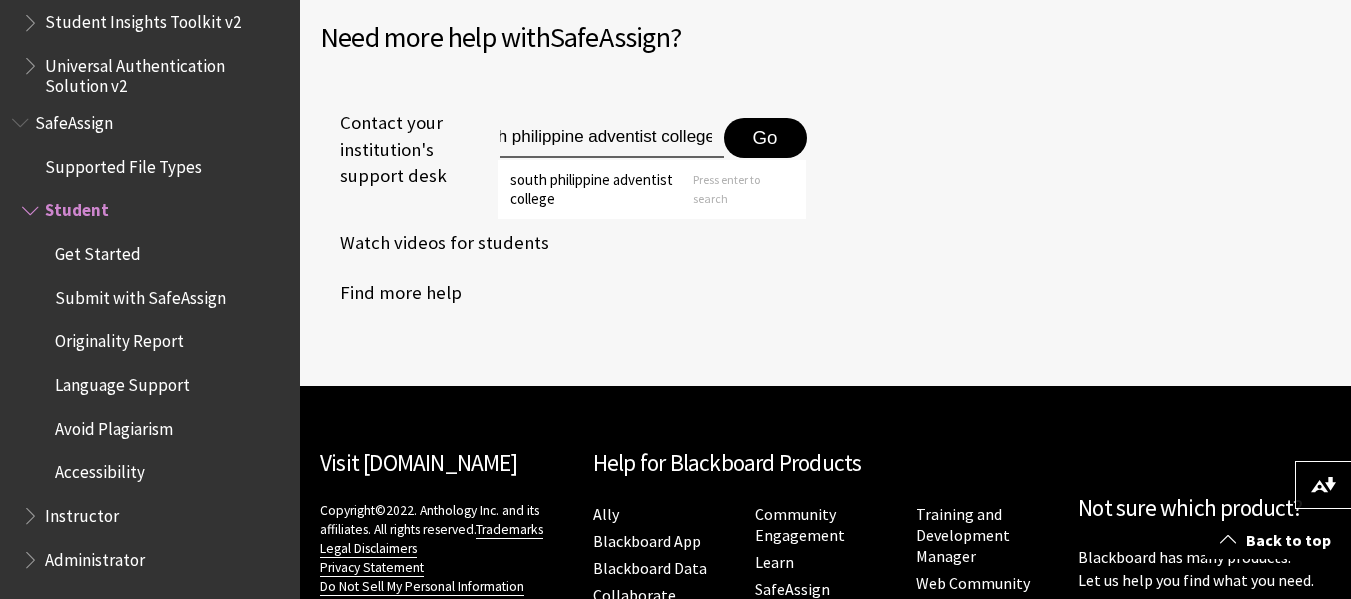 type on "south philippine adventist college" 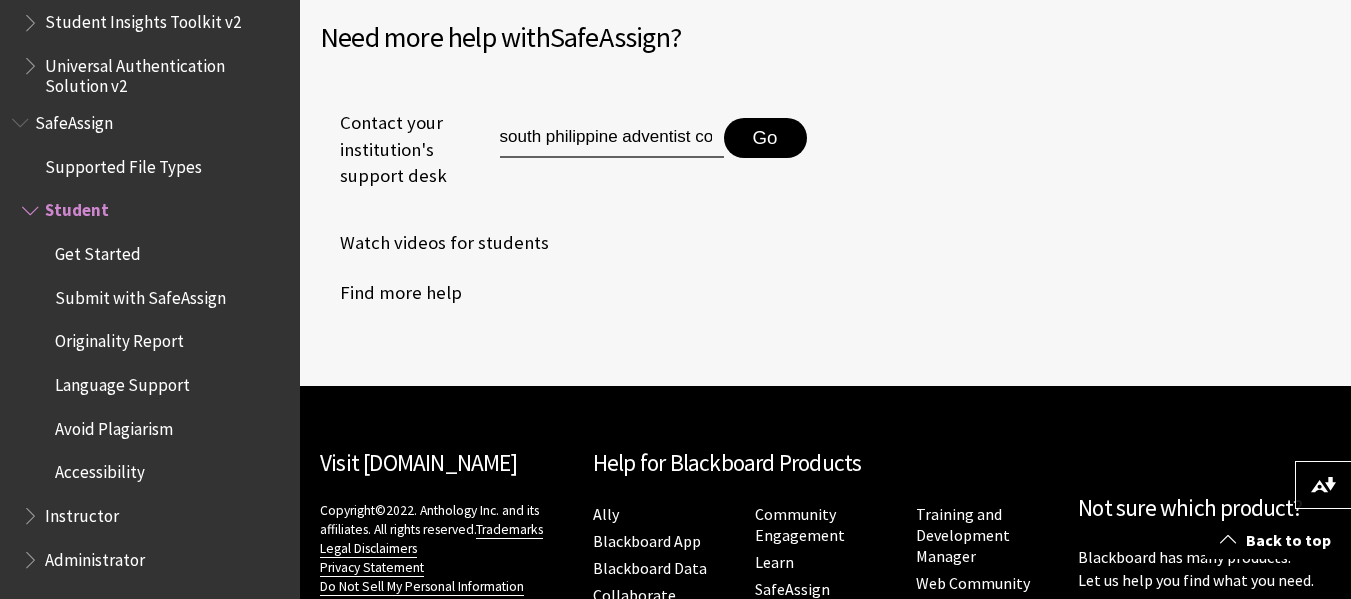 click on "Go" at bounding box center (765, 138) 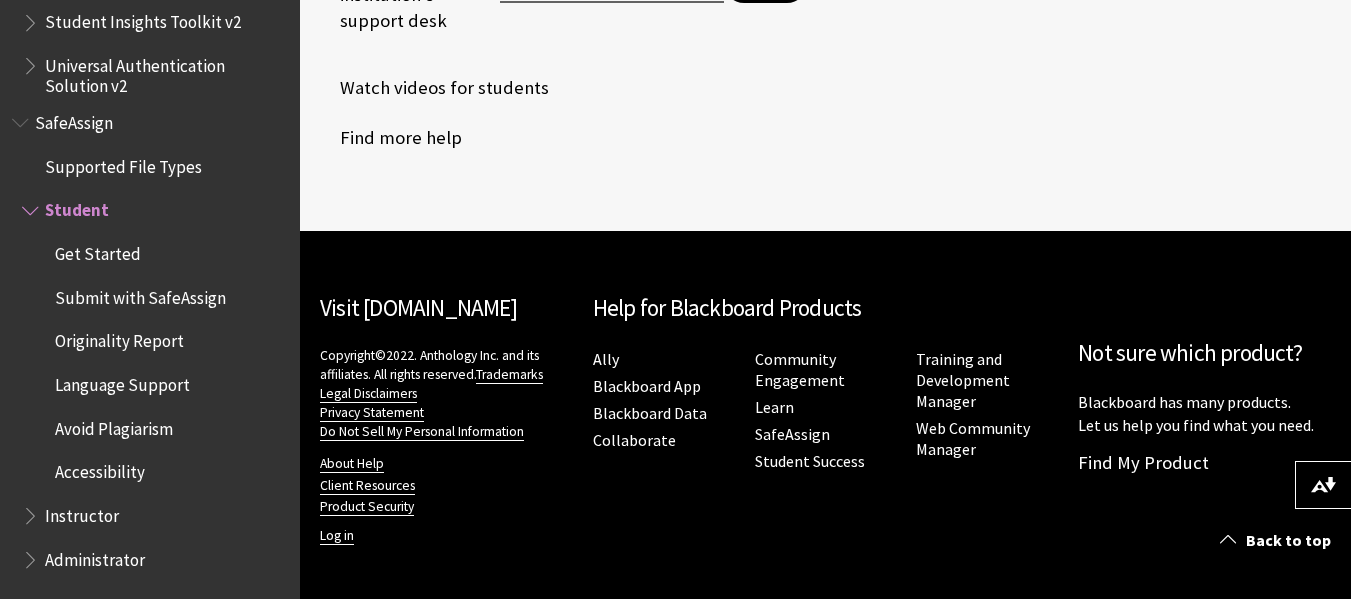 scroll, scrollTop: 1200, scrollLeft: 0, axis: vertical 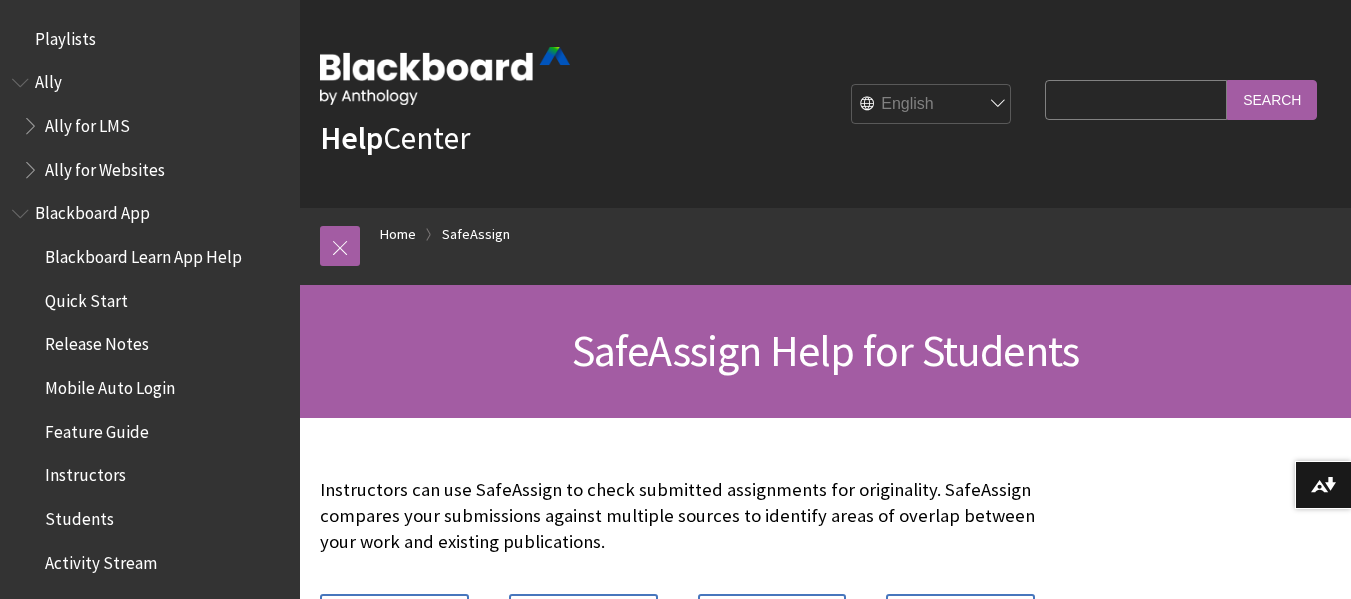 click on "Search Query" at bounding box center (1136, 99) 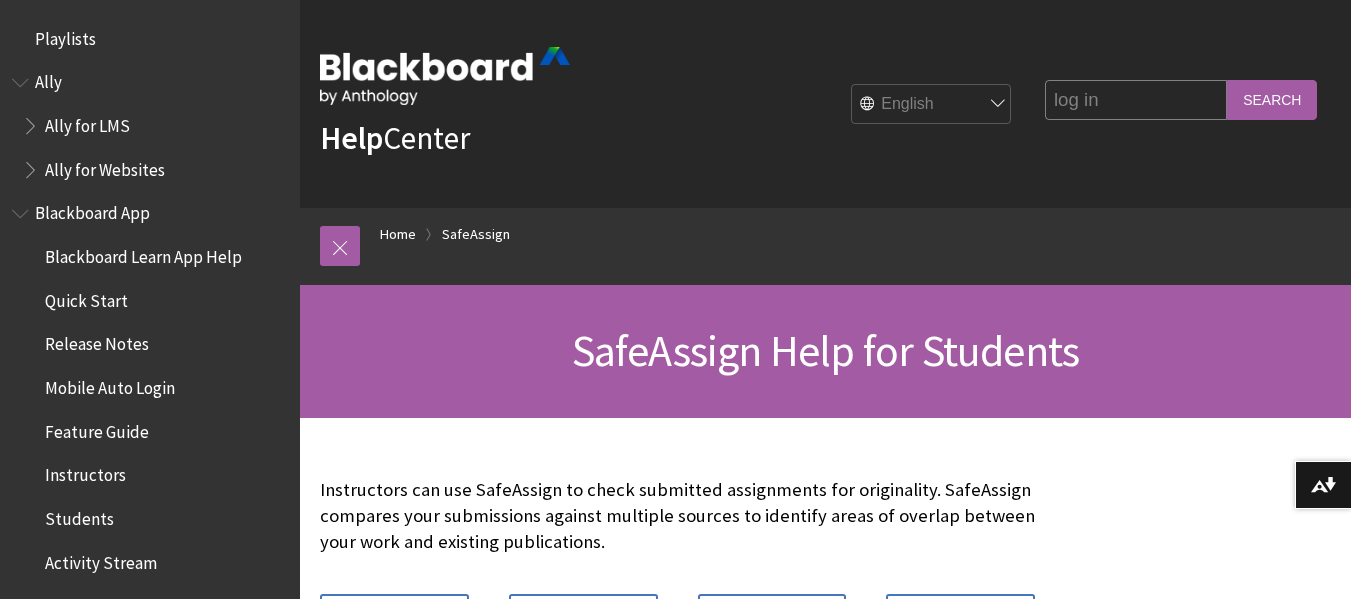 type on "log in" 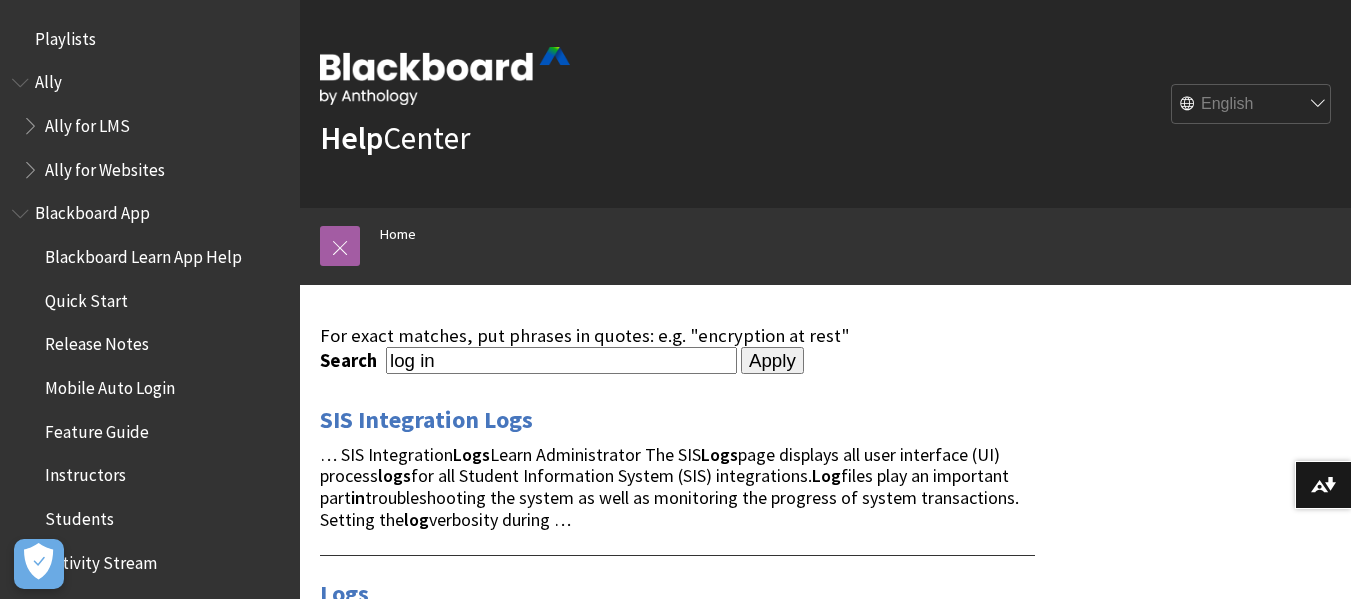 scroll, scrollTop: 0, scrollLeft: 0, axis: both 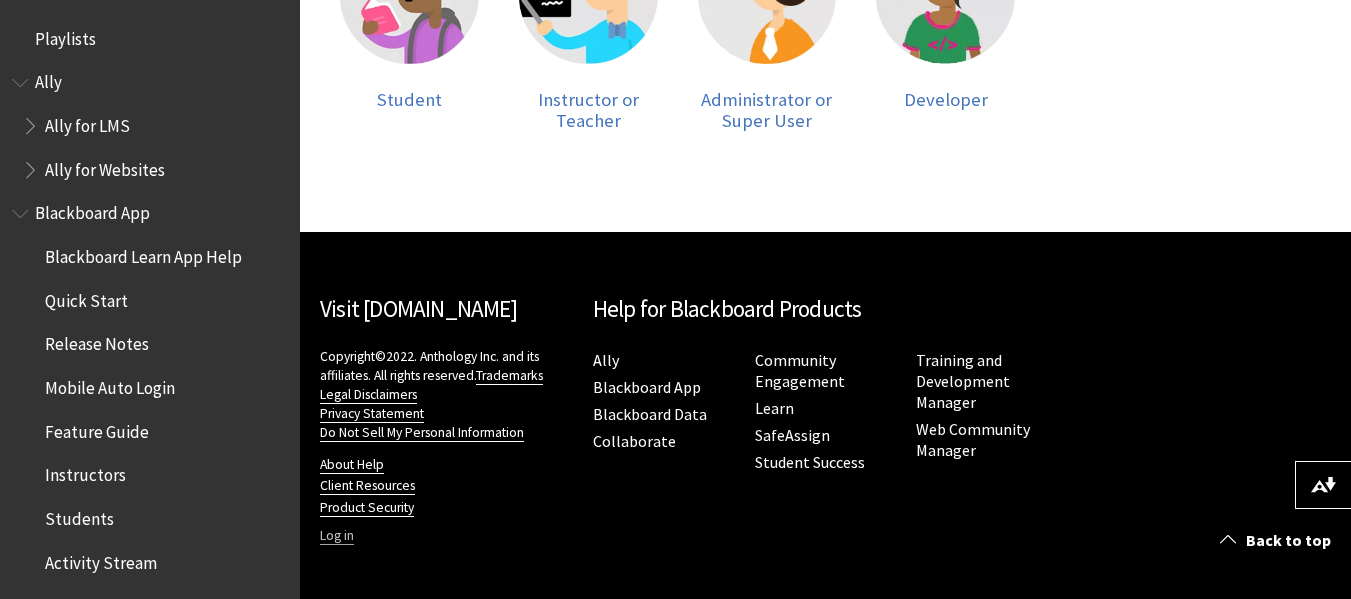 click on "Log in" at bounding box center [337, 536] 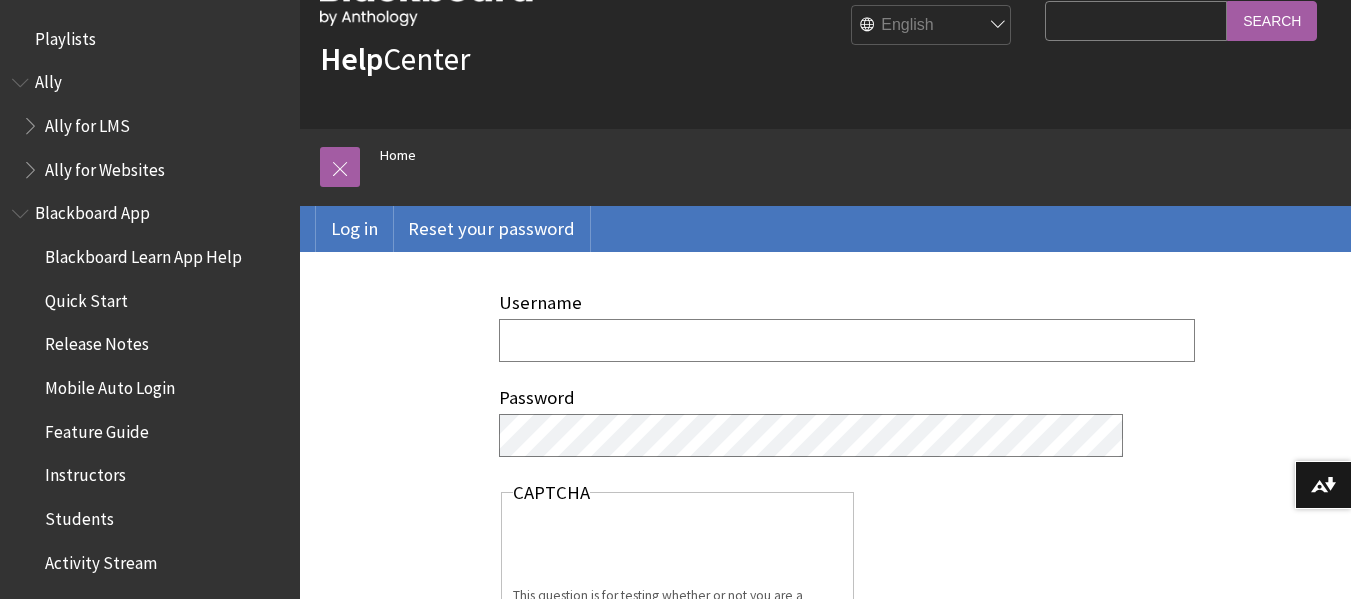 scroll, scrollTop: 0, scrollLeft: 0, axis: both 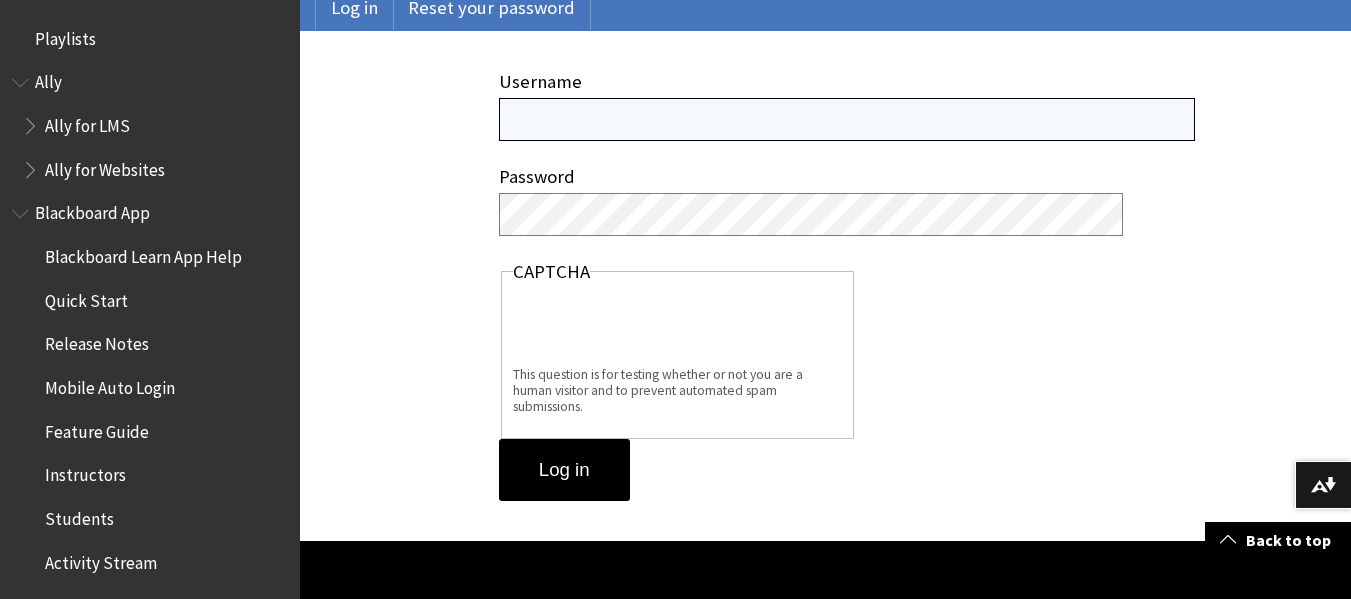 click on "Username" at bounding box center (847, 119) 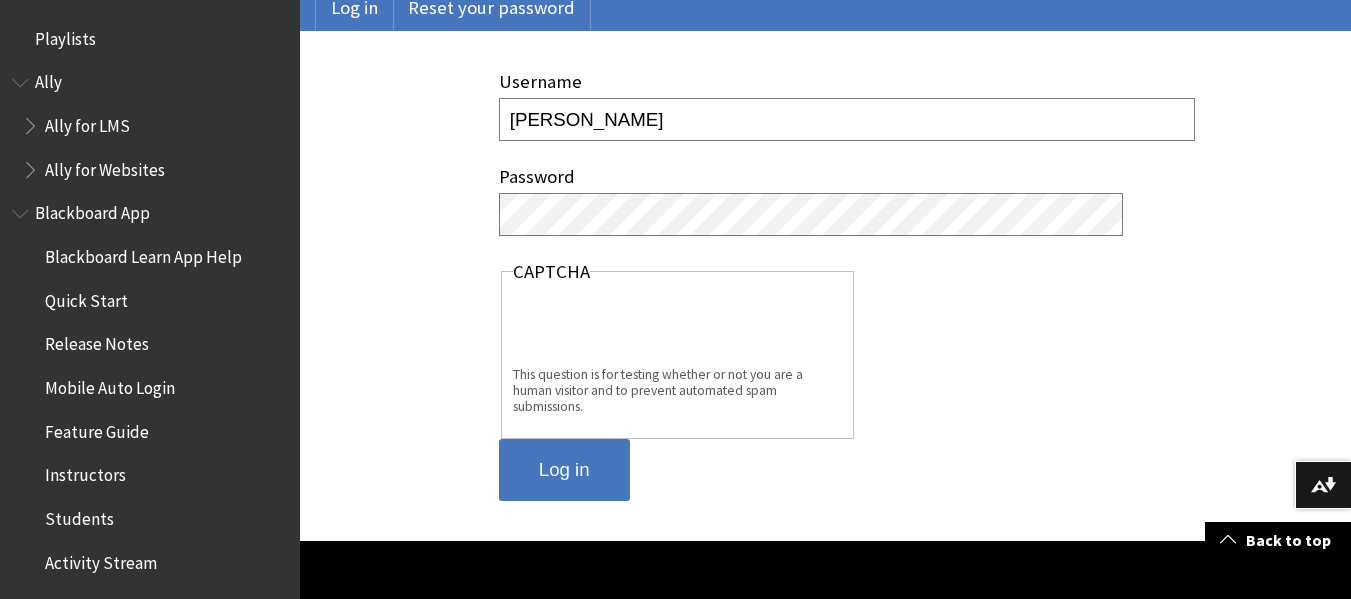 click on "Log in" at bounding box center [564, 470] 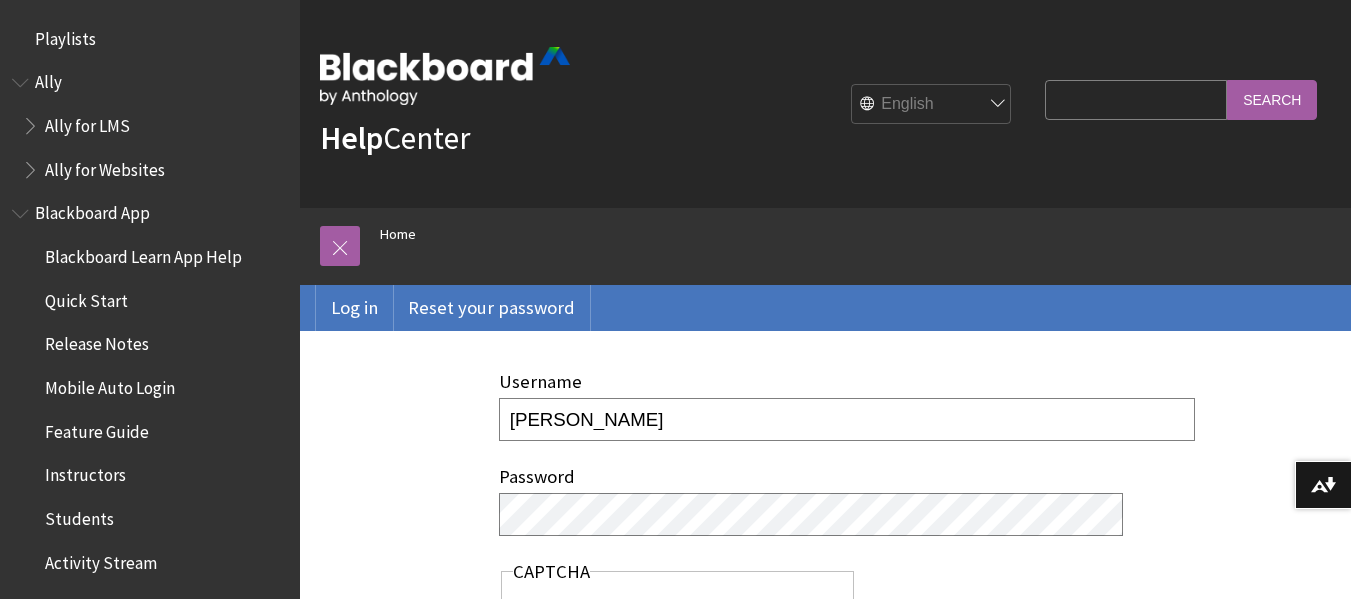 scroll, scrollTop: 0, scrollLeft: 0, axis: both 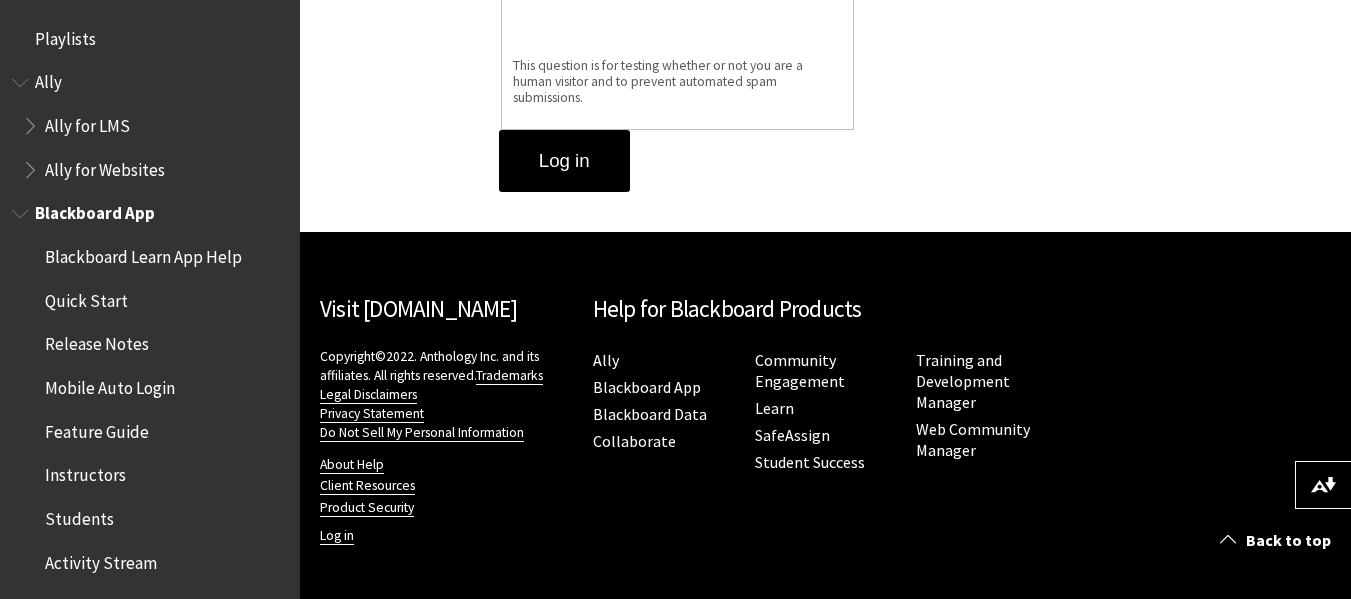 click on "Mobile Auto Login" at bounding box center [110, 384] 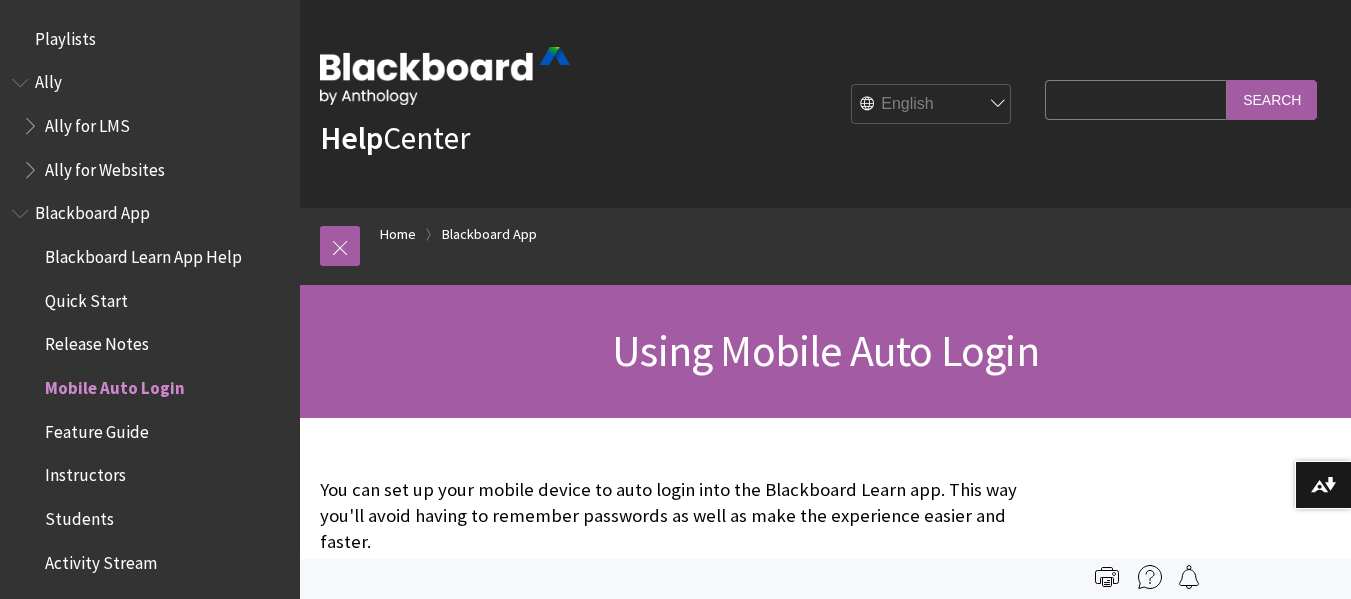 scroll, scrollTop: 0, scrollLeft: 0, axis: both 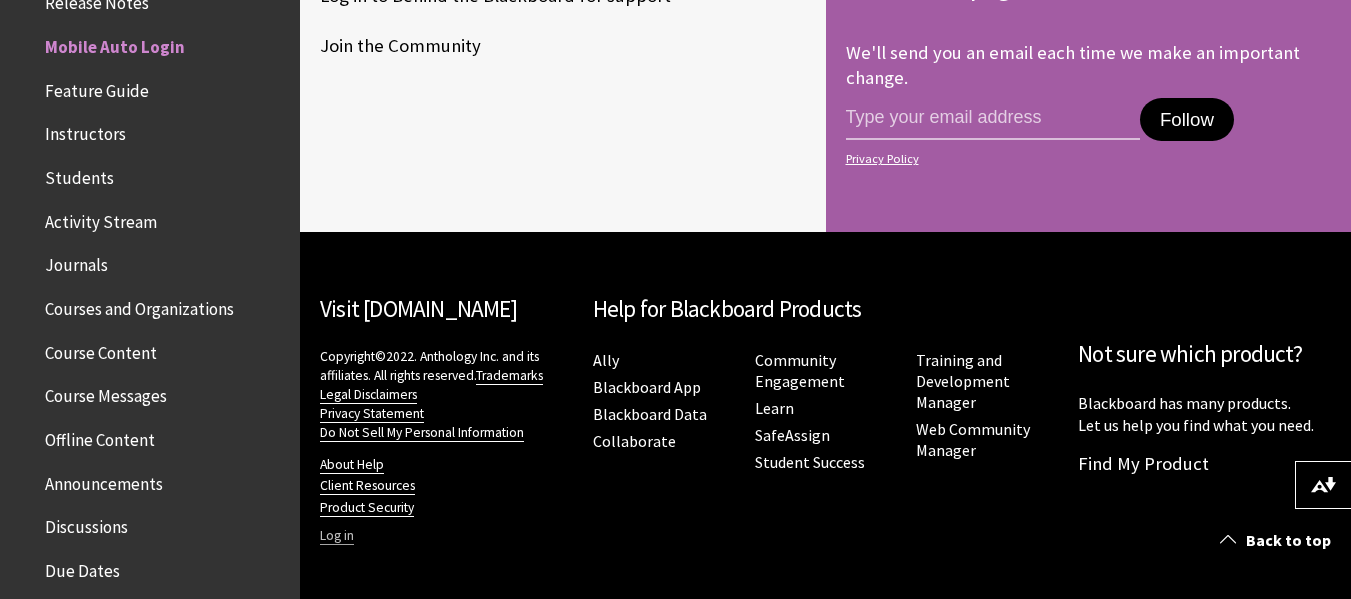 click on "Log in" at bounding box center (337, 536) 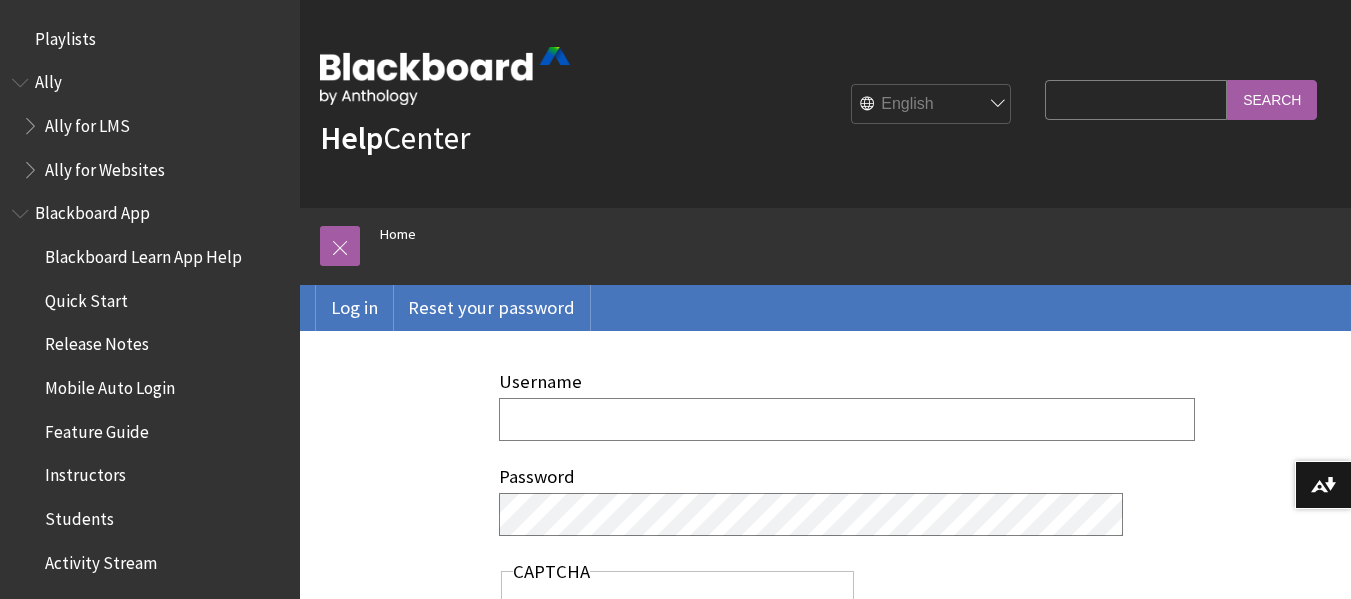 scroll, scrollTop: 0, scrollLeft: 0, axis: both 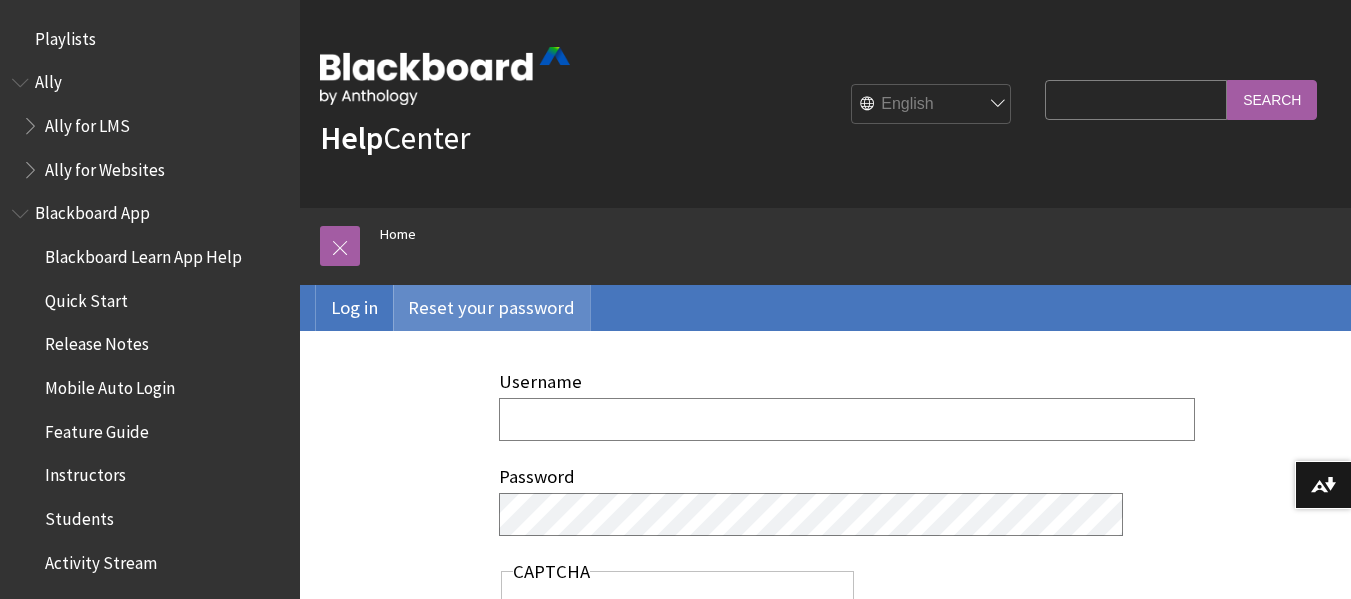 click on "Reset your password" at bounding box center [491, 308] 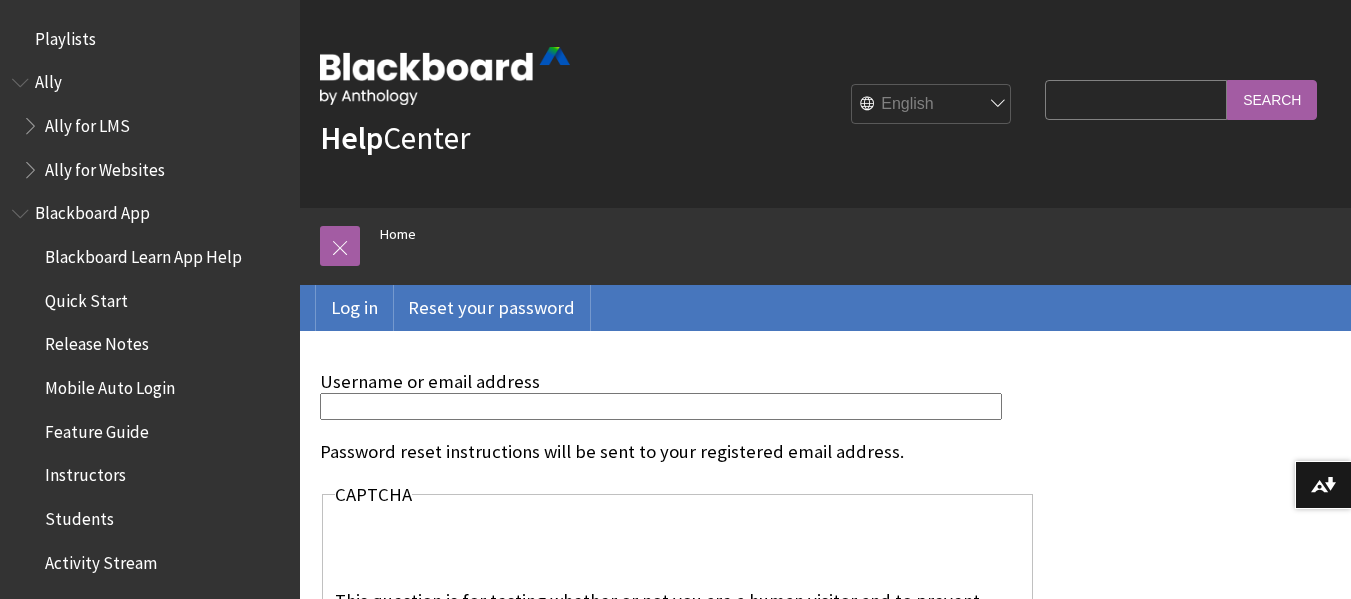 scroll, scrollTop: 0, scrollLeft: 0, axis: both 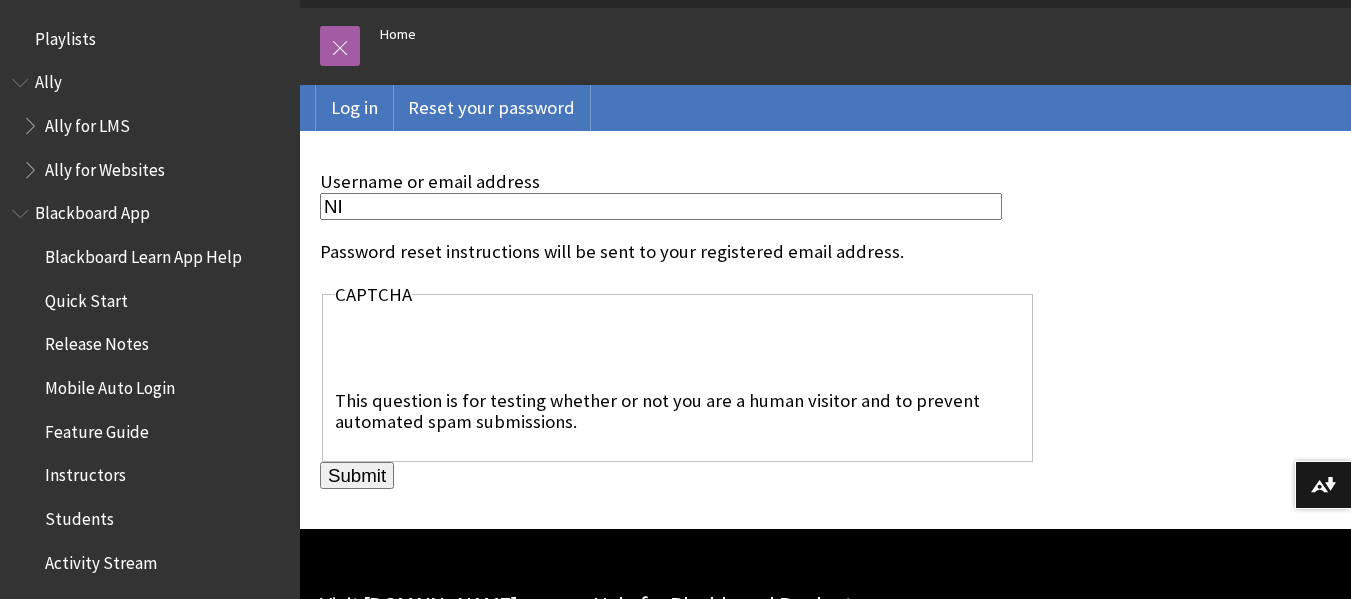 type on "N" 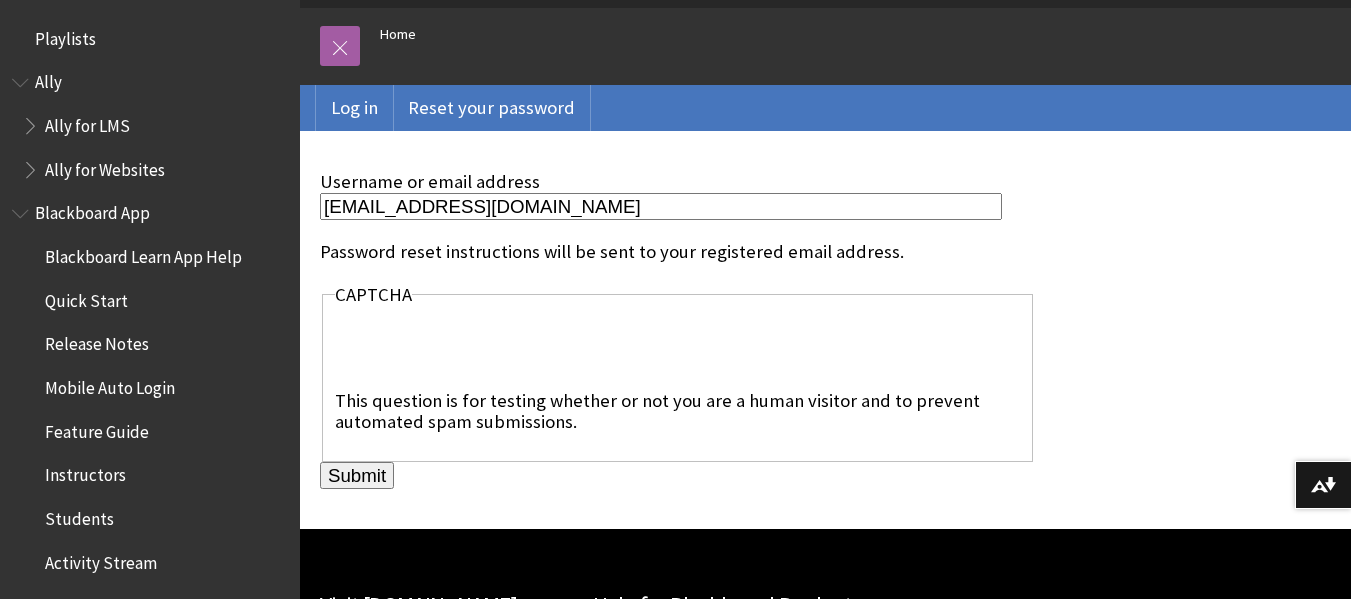 type on "[EMAIL_ADDRESS][DOMAIN_NAME]" 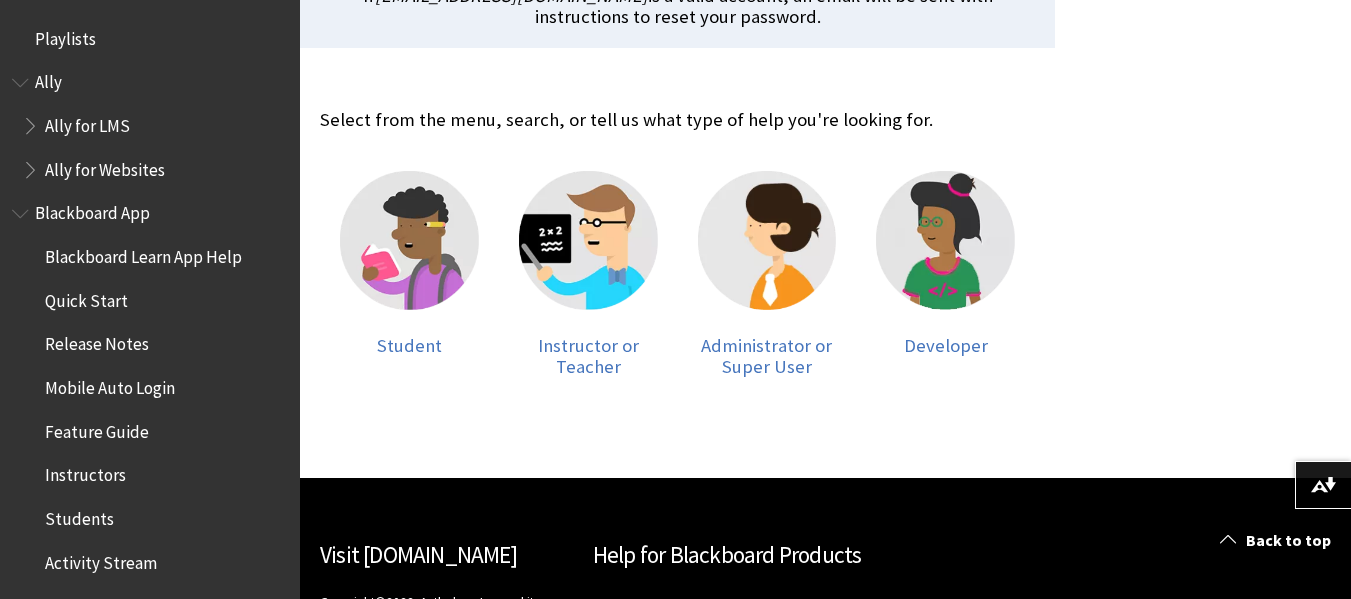 scroll, scrollTop: 830, scrollLeft: 0, axis: vertical 